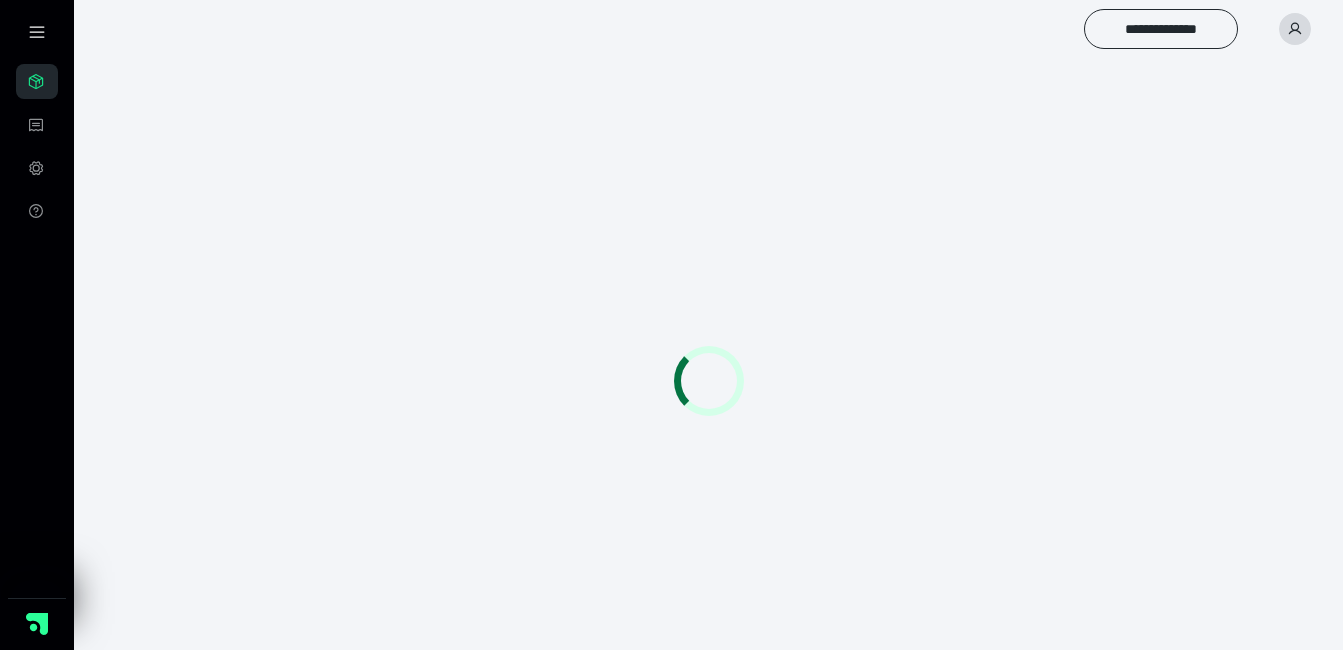 scroll, scrollTop: 0, scrollLeft: 0, axis: both 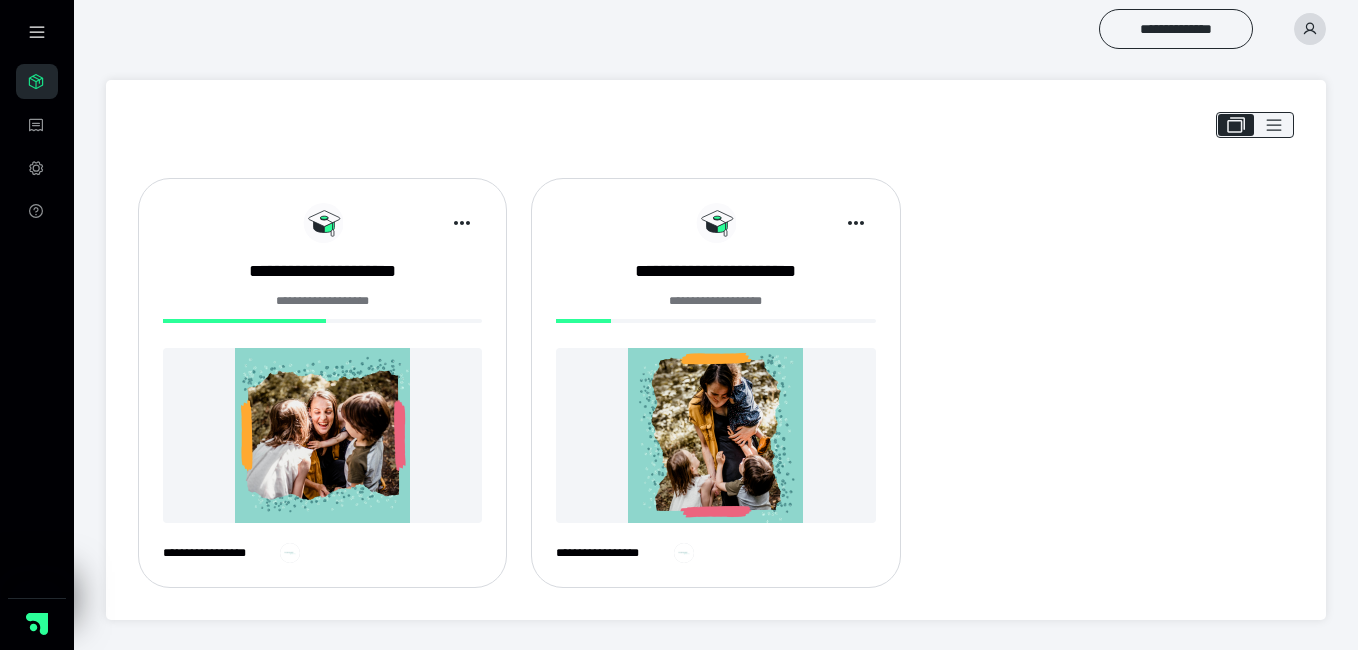 click at bounding box center (715, 435) 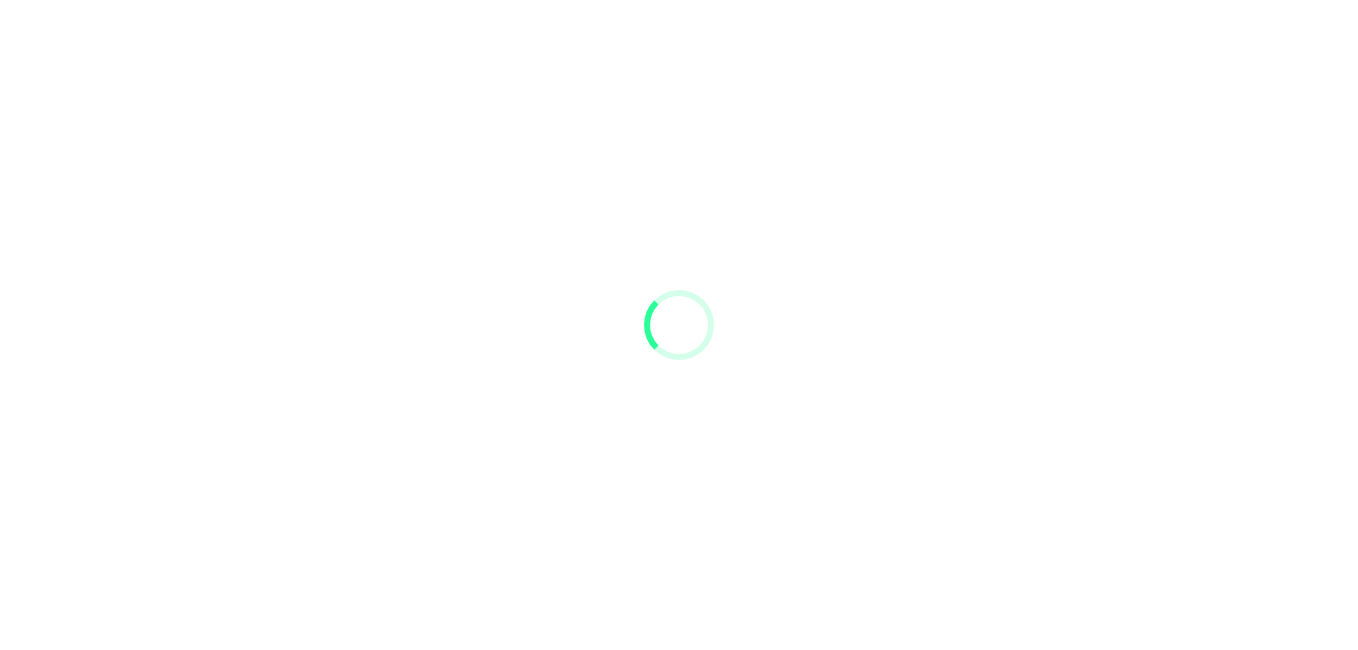 scroll, scrollTop: 0, scrollLeft: 0, axis: both 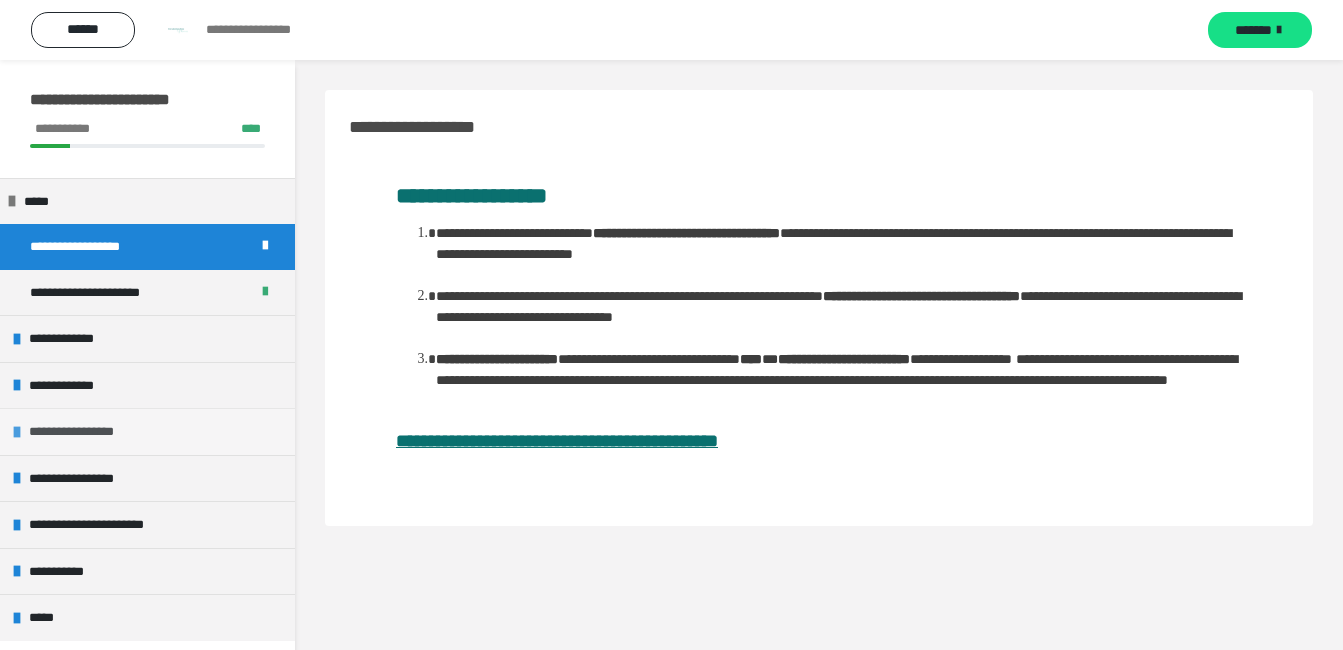 click on "**********" at bounding box center (80, 432) 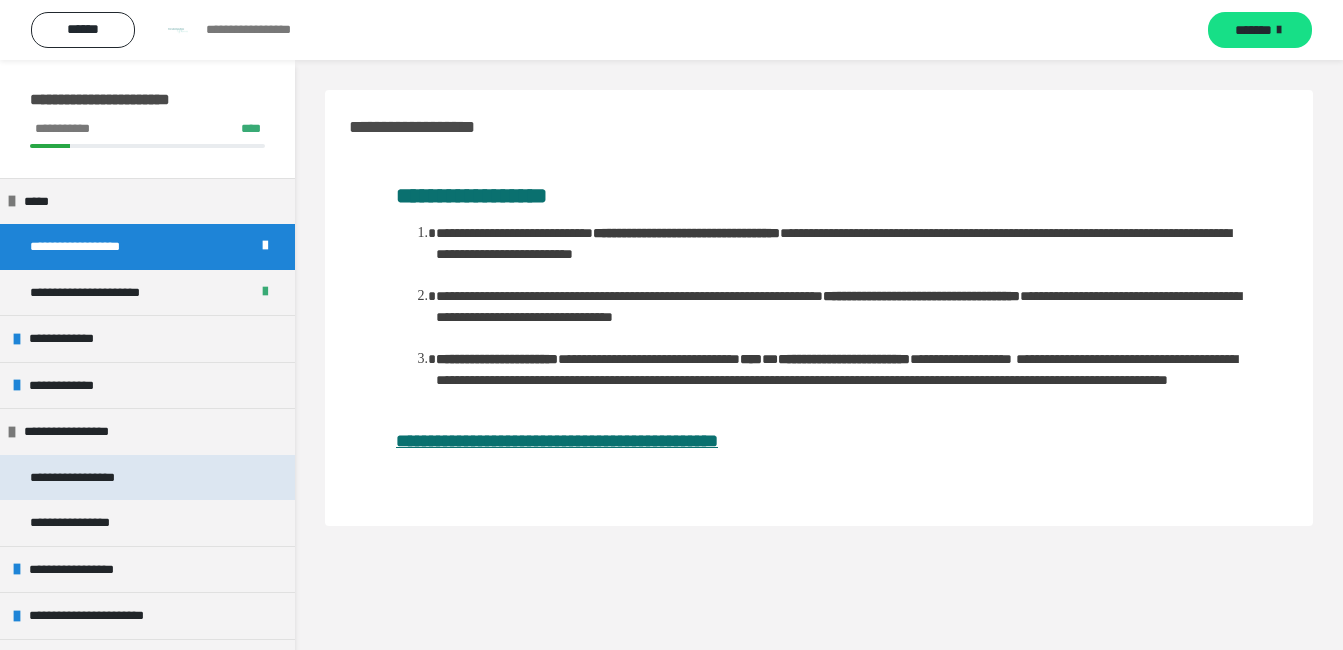 click on "**********" at bounding box center [82, 478] 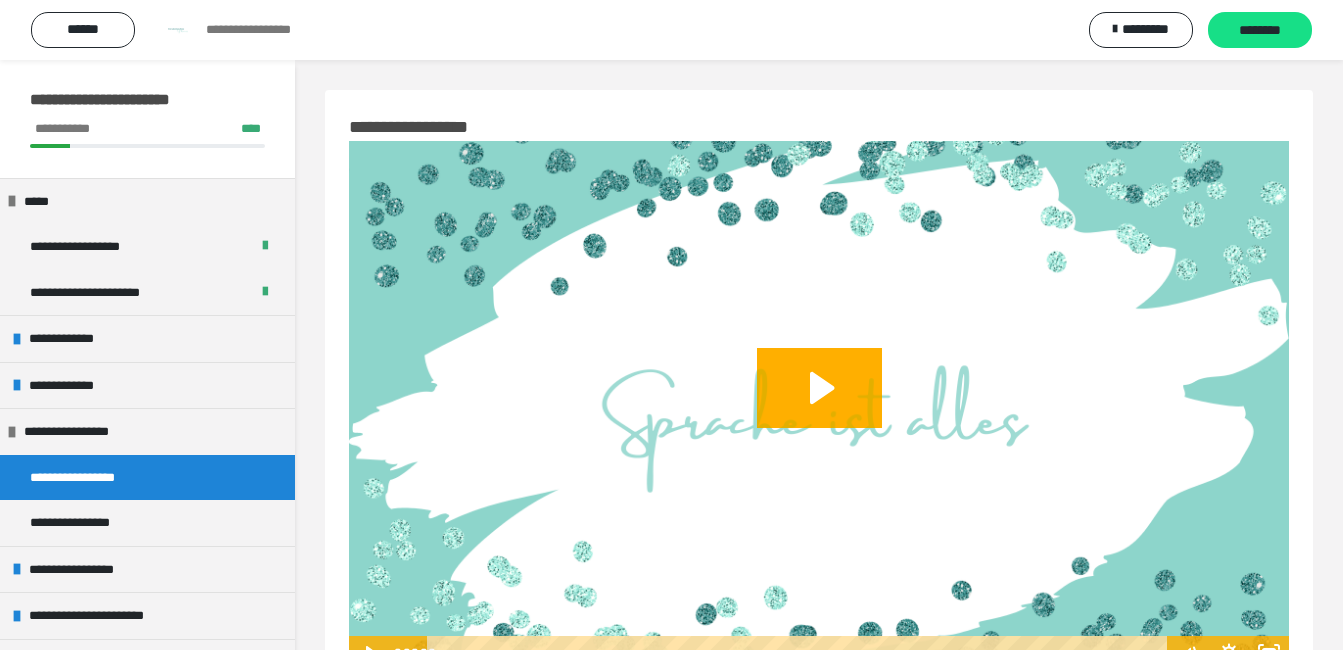 scroll, scrollTop: 74, scrollLeft: 0, axis: vertical 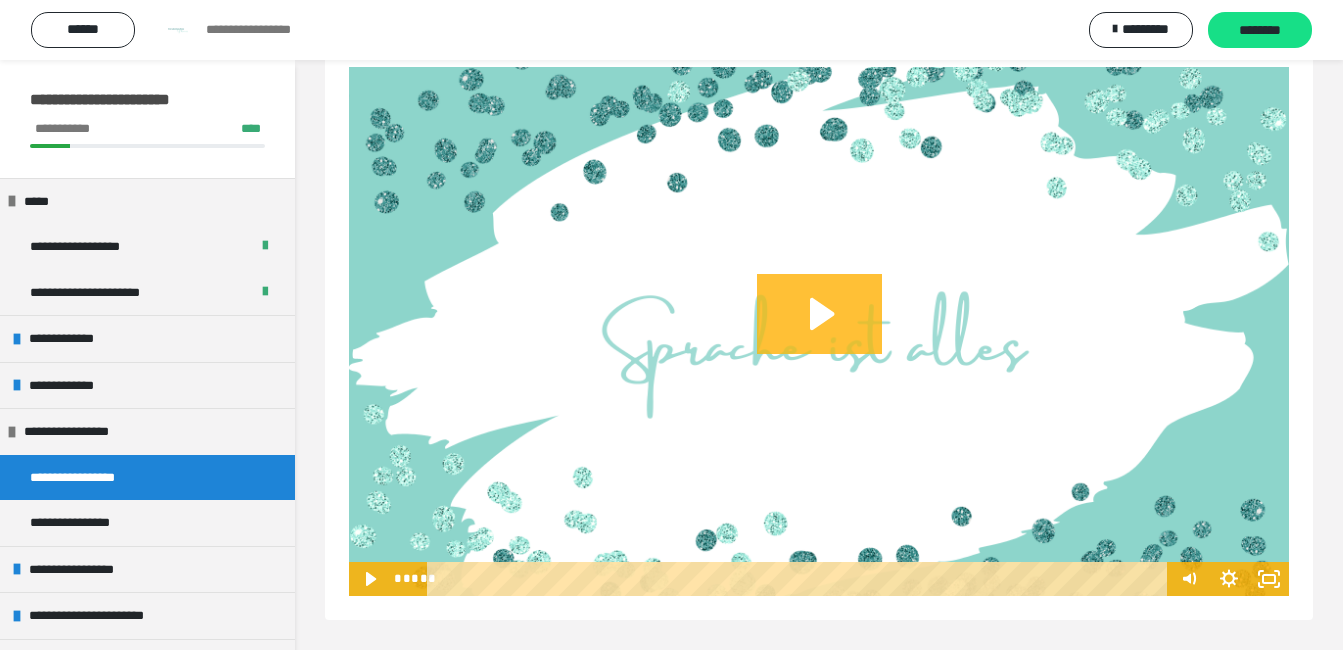 click 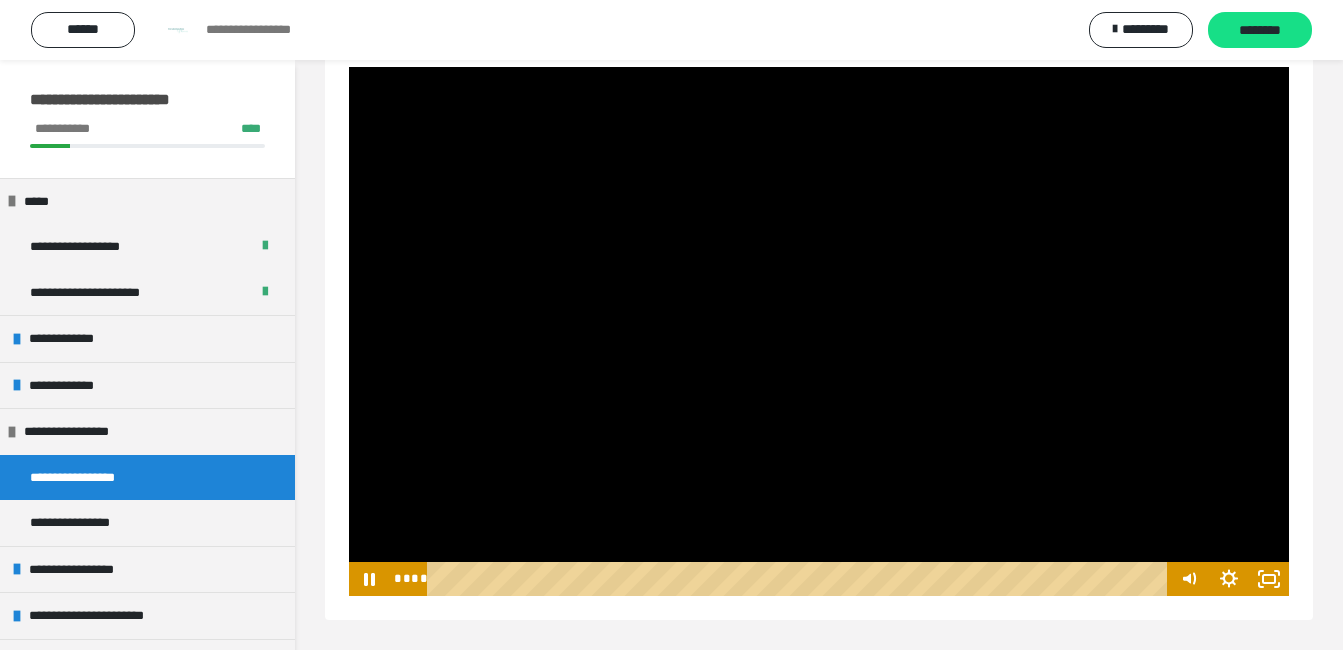 click at bounding box center [819, 331] 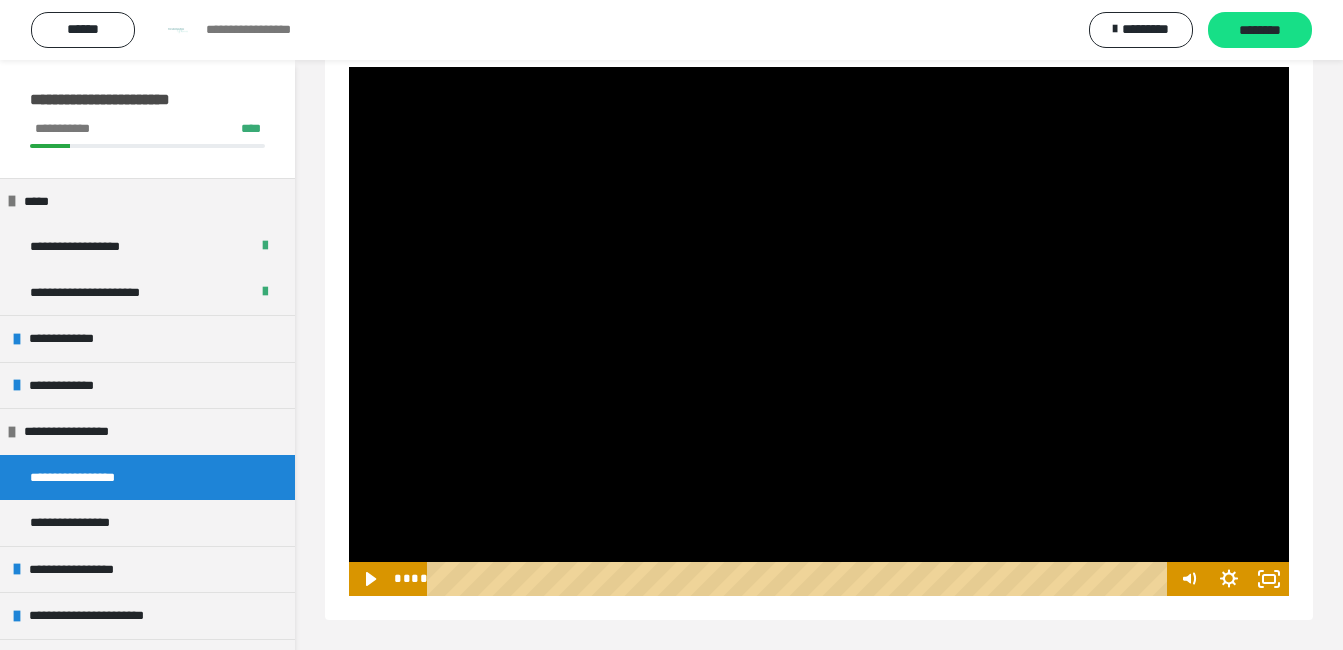 type 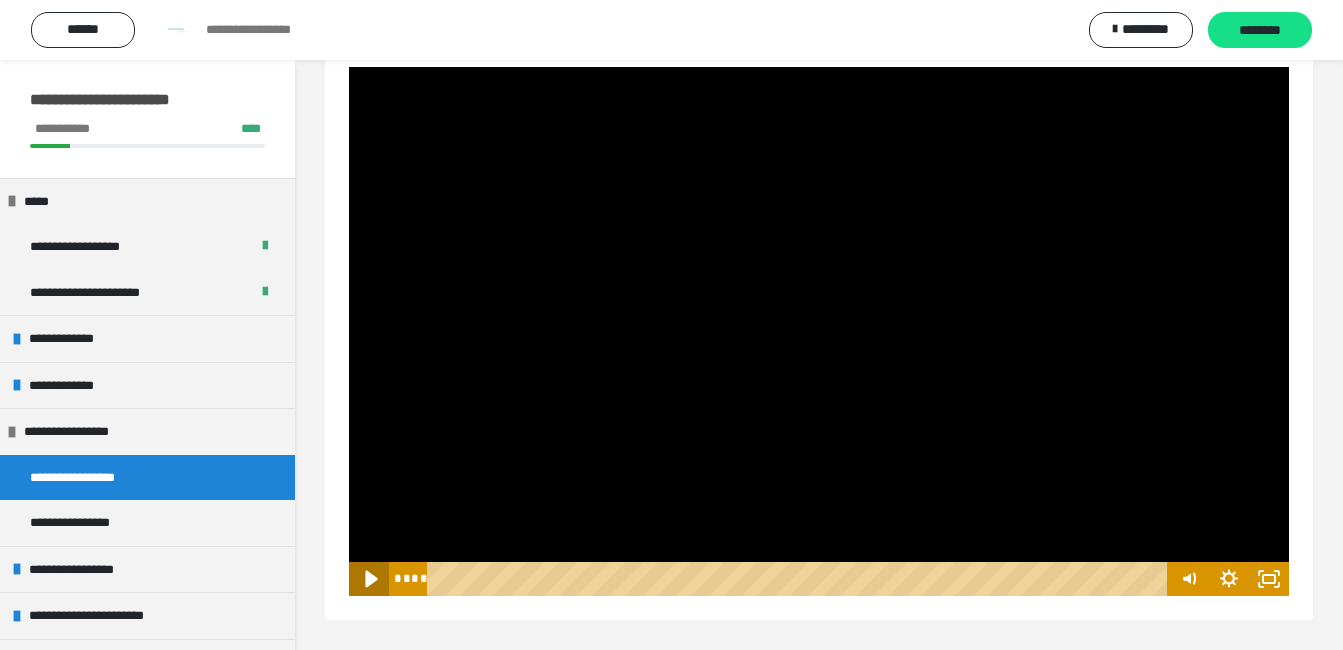 click 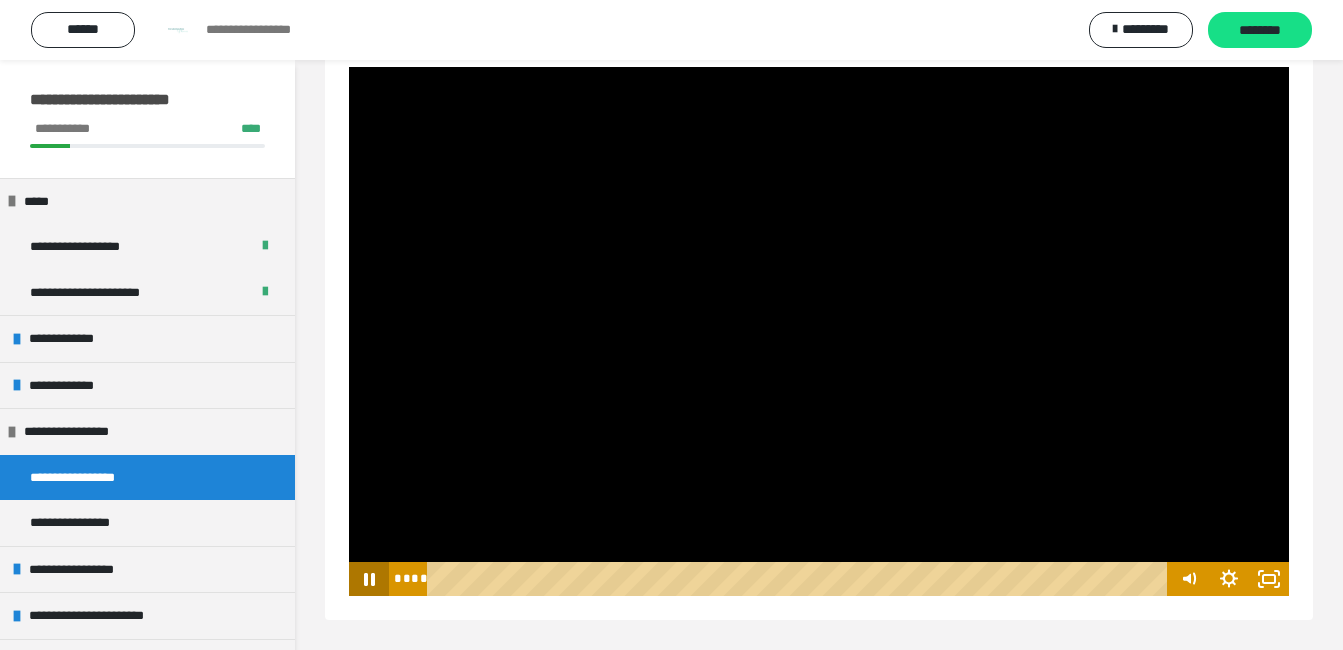 type 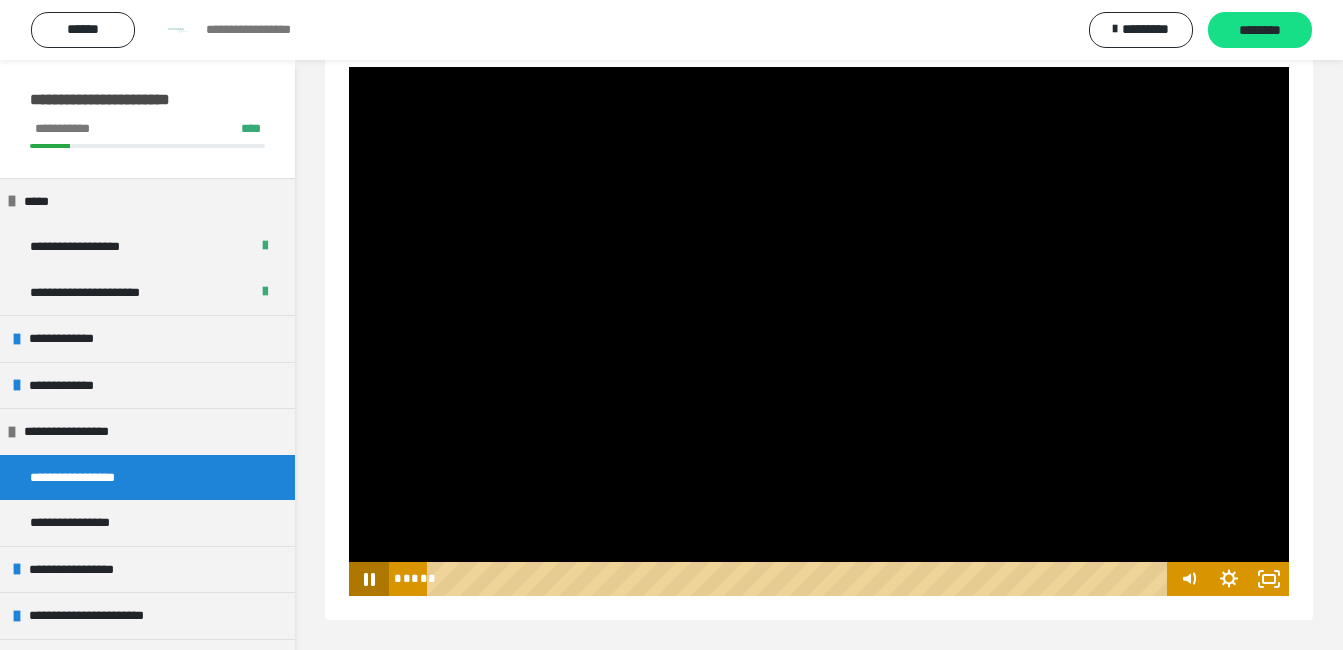click 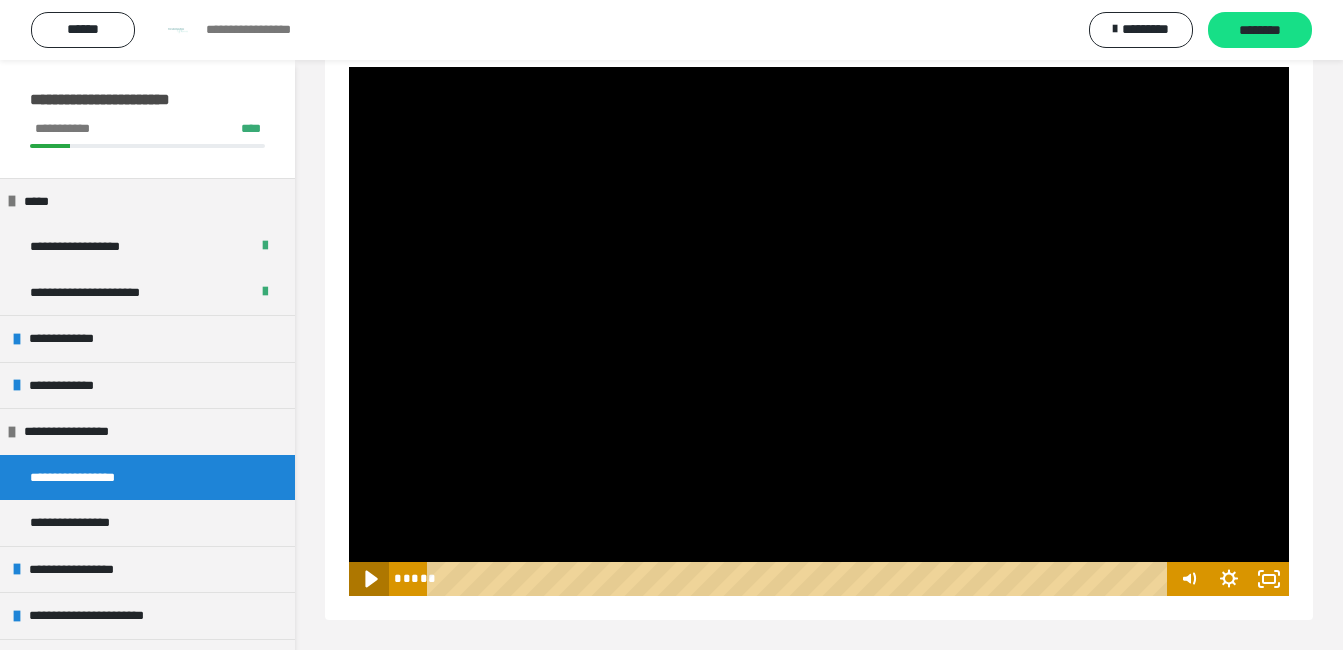 click 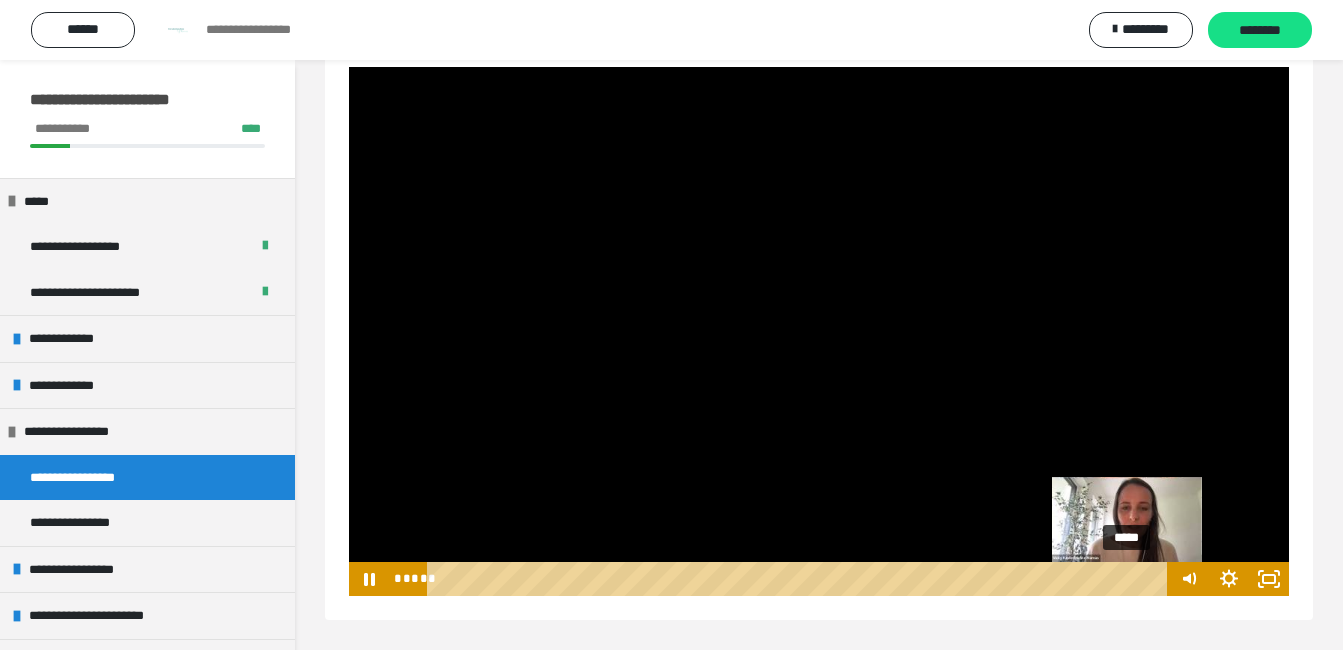 click on "*****" at bounding box center [800, 579] 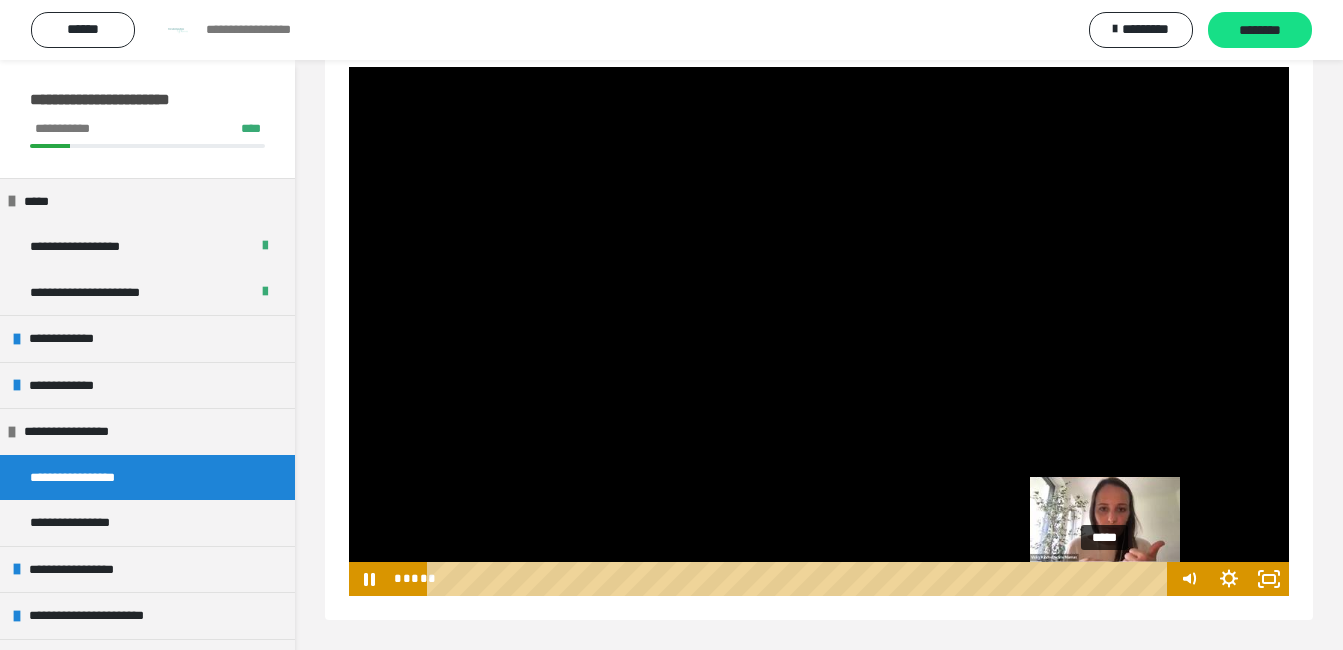 click on "*****" at bounding box center [800, 579] 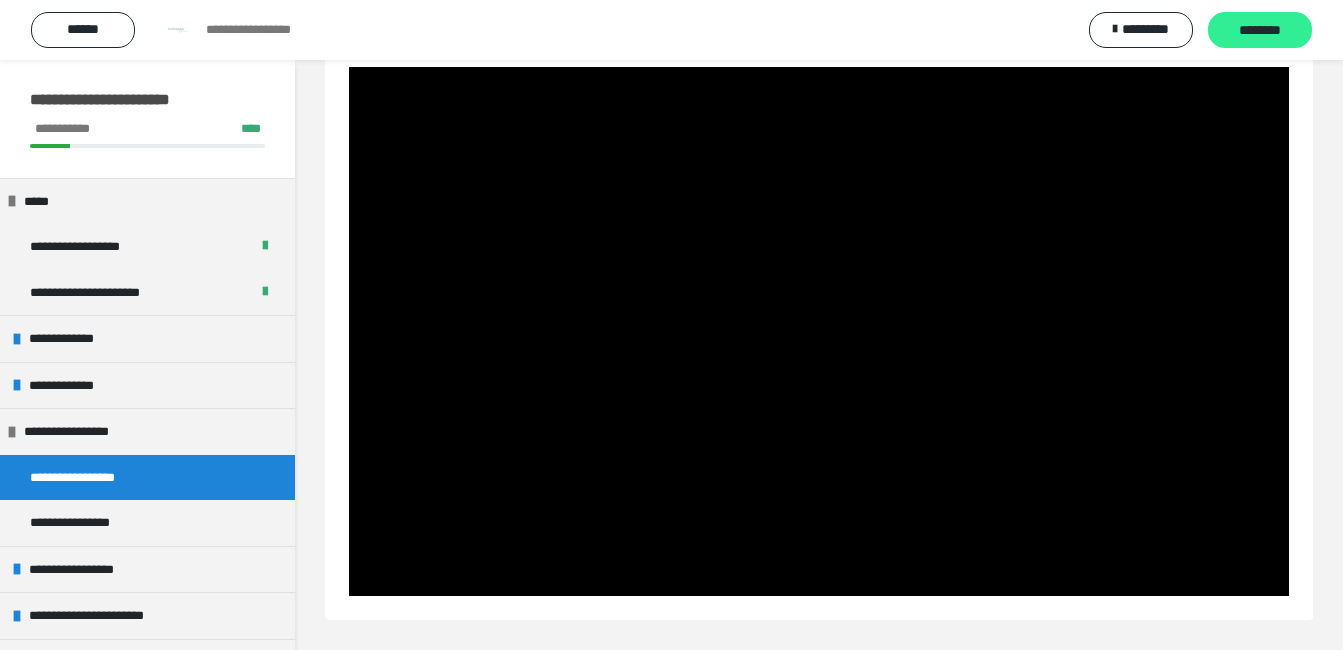 click on "********" at bounding box center [1260, 31] 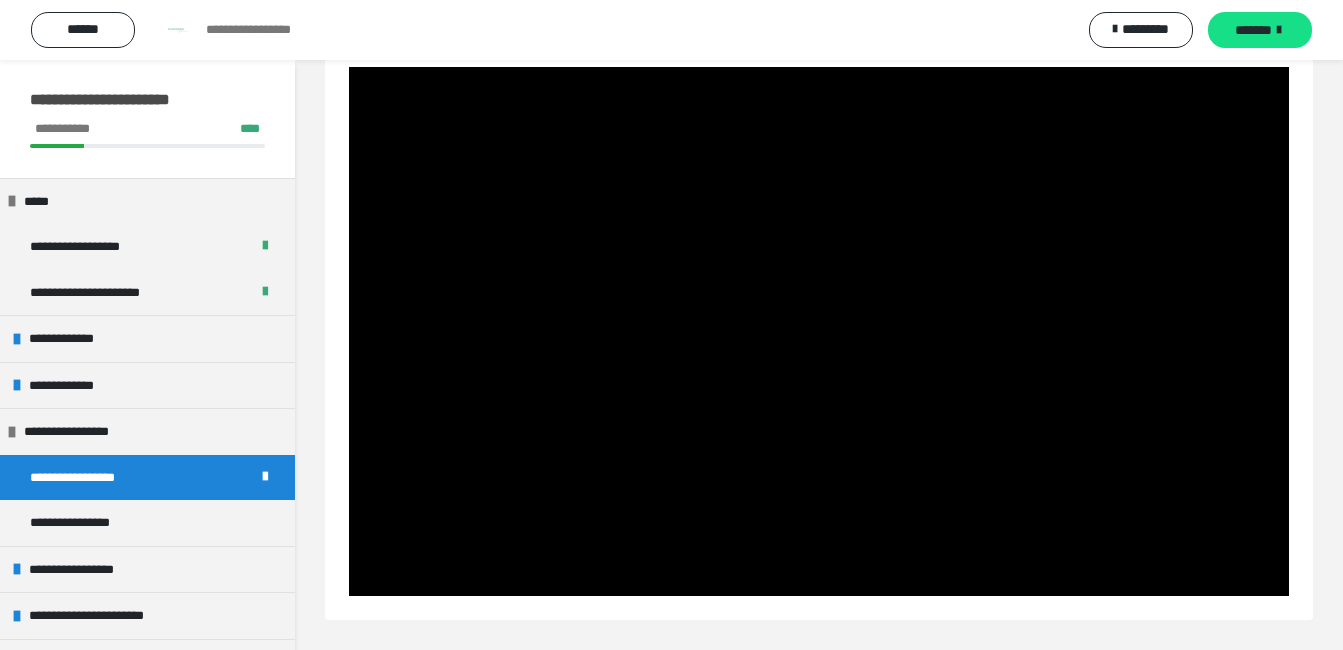 click on "*******" at bounding box center (1253, 30) 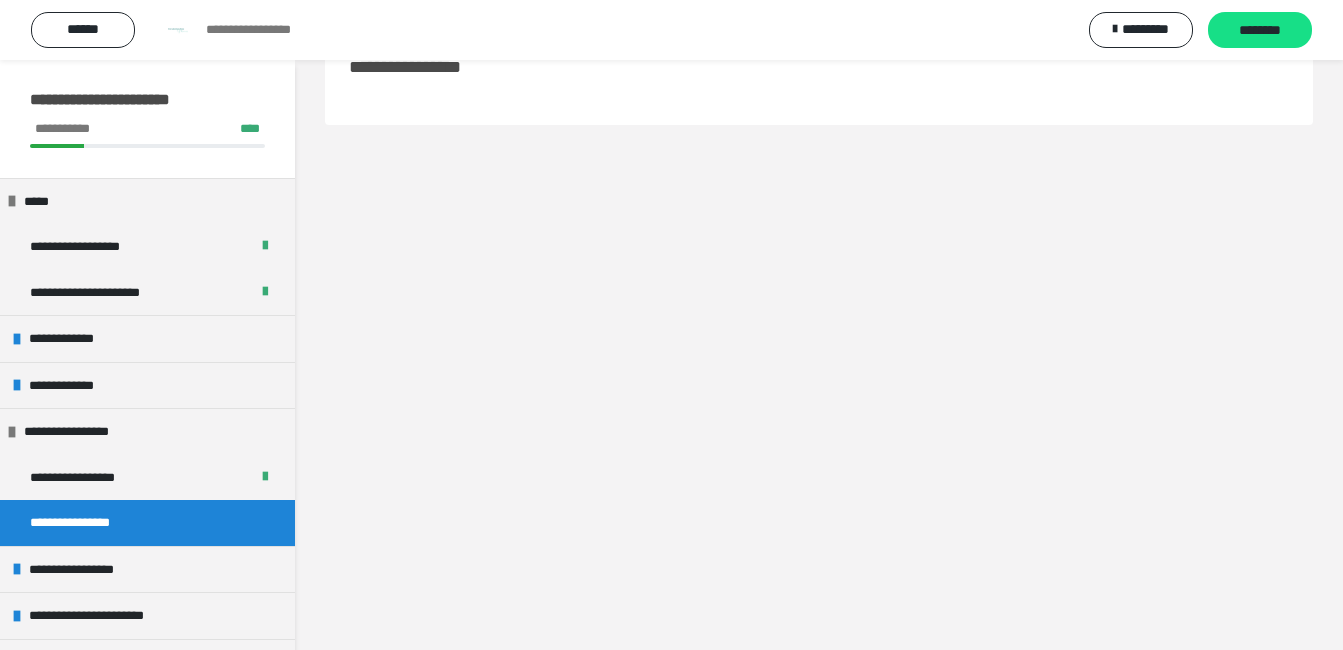 scroll, scrollTop: 60, scrollLeft: 0, axis: vertical 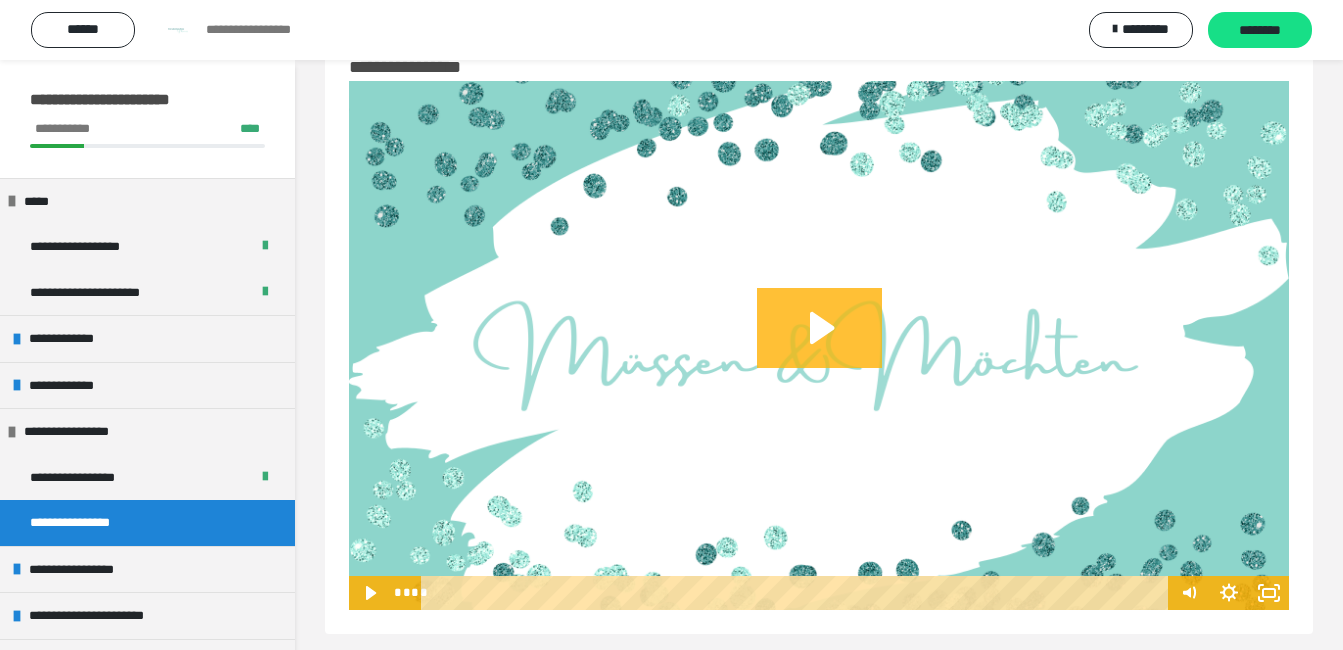 click 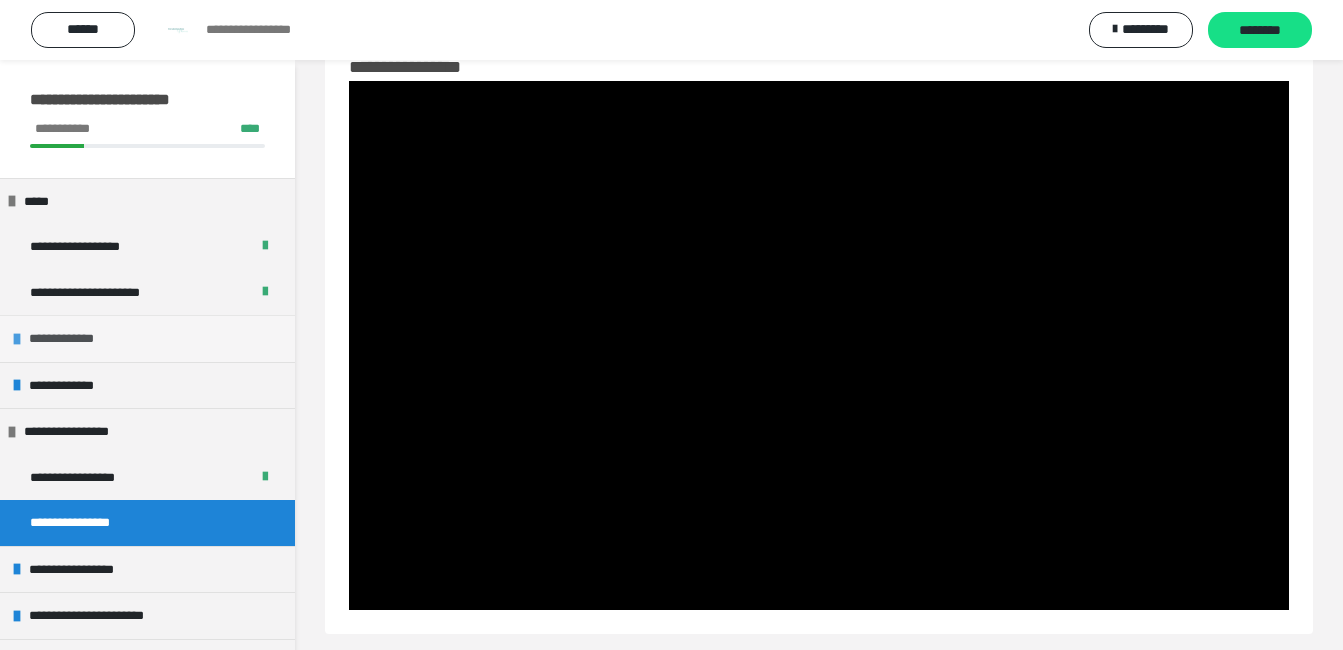 click on "**********" at bounding box center [147, 338] 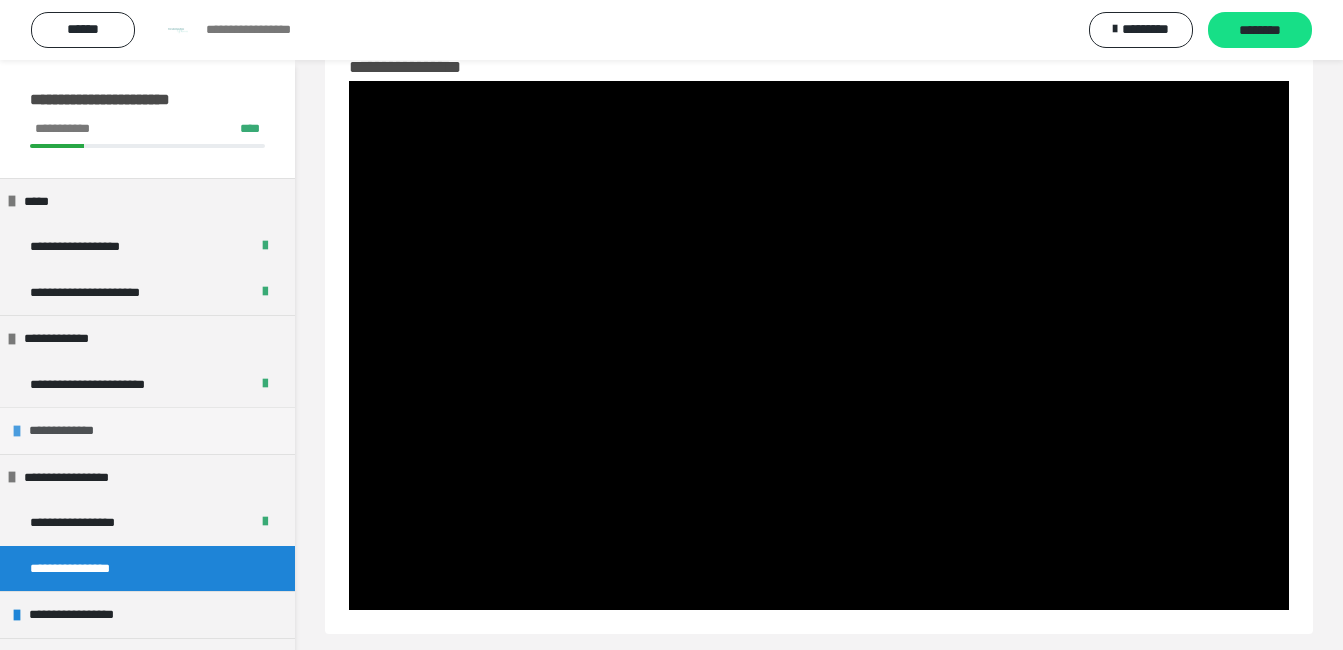 click on "**********" at bounding box center [147, 430] 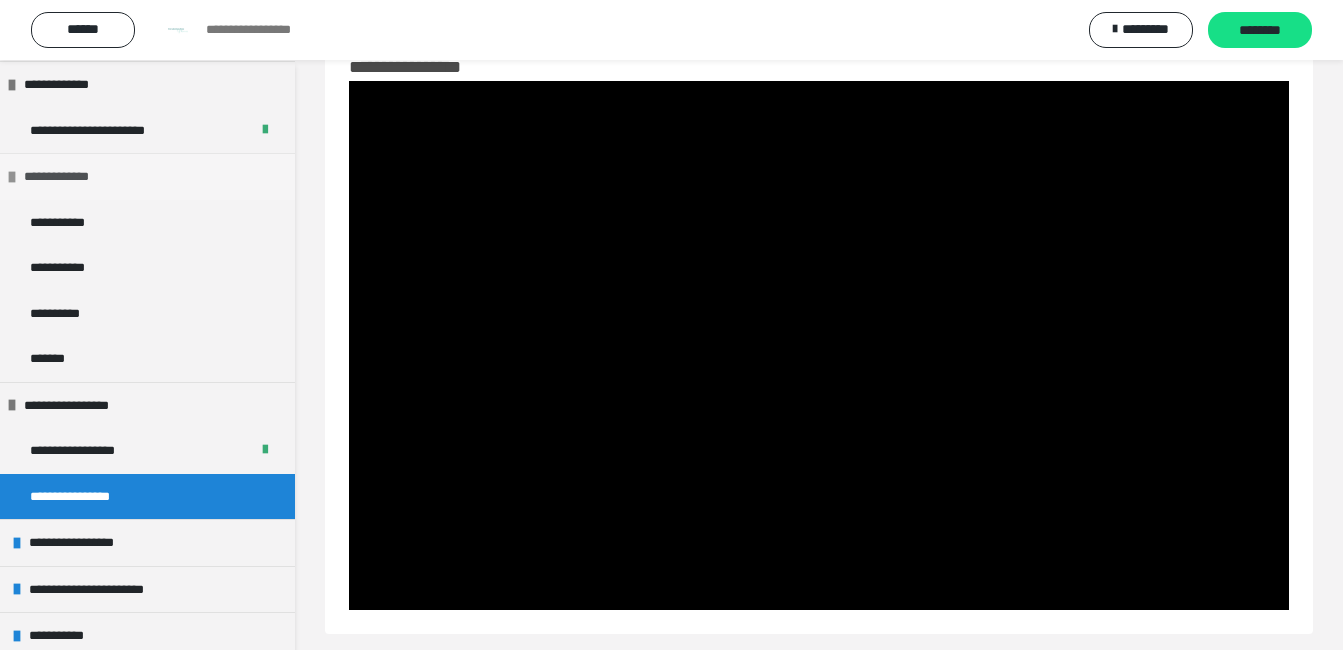 scroll, scrollTop: 300, scrollLeft: 0, axis: vertical 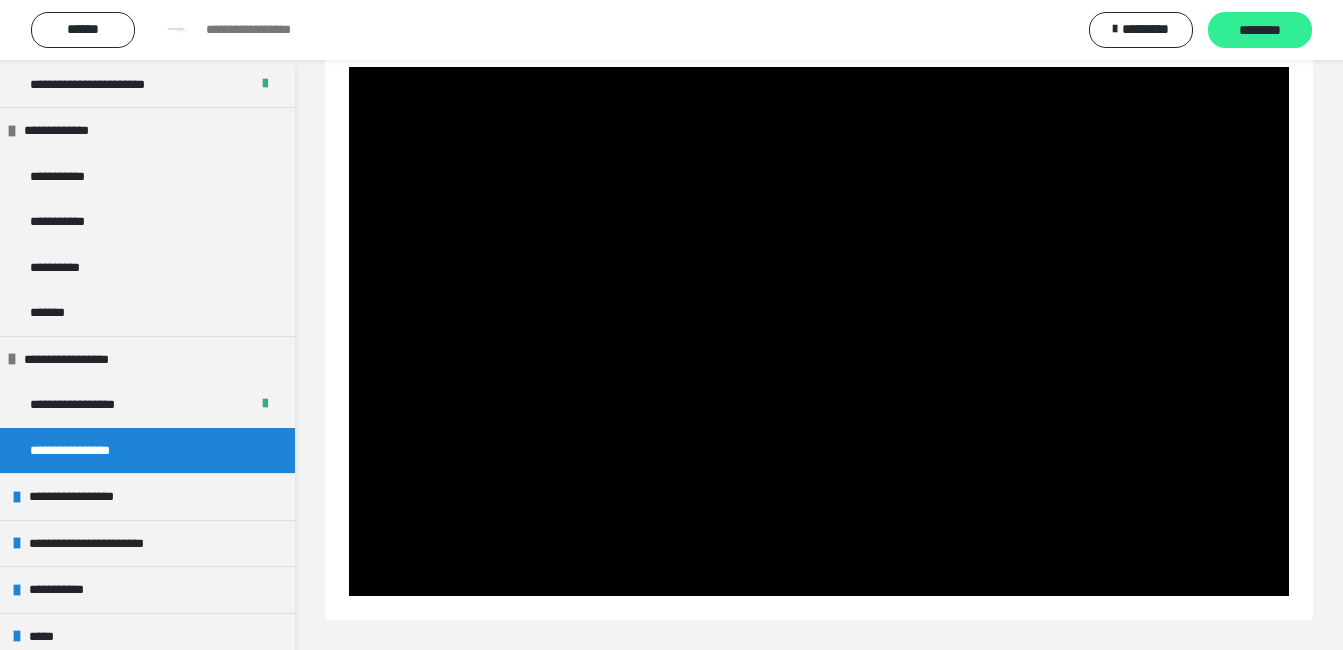 click on "********" at bounding box center [1260, 31] 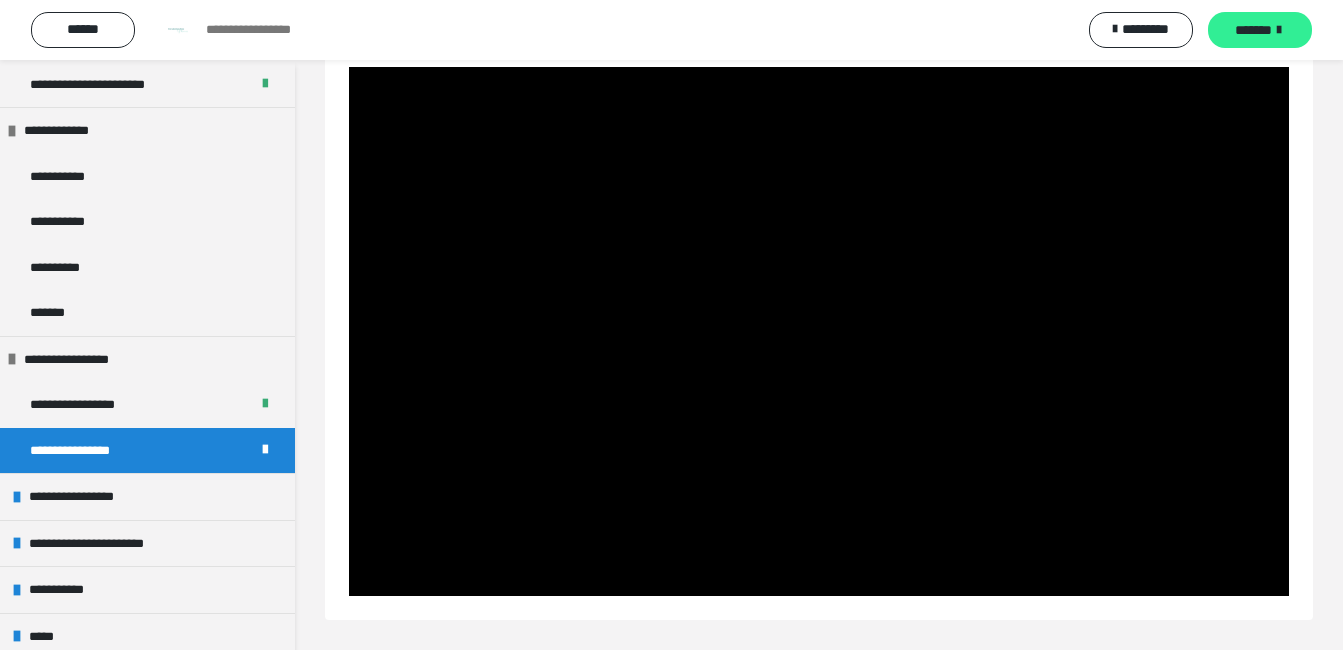 click on "*******" at bounding box center (1253, 30) 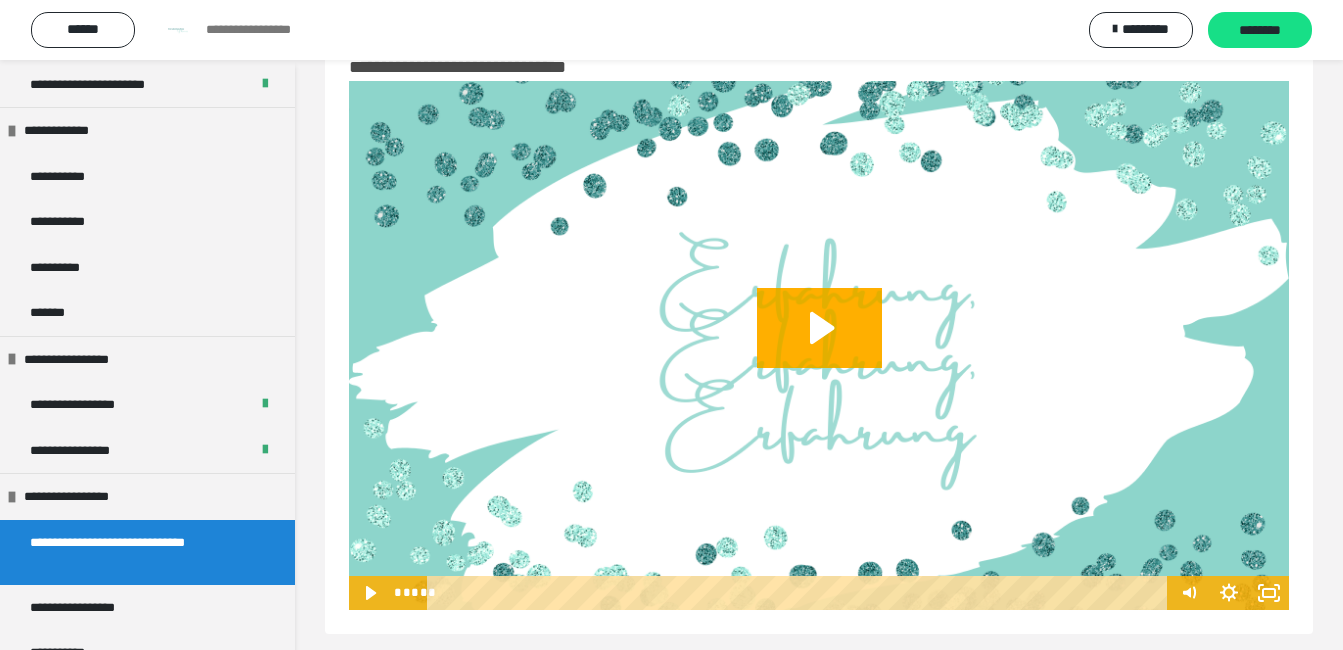 scroll, scrollTop: 74, scrollLeft: 0, axis: vertical 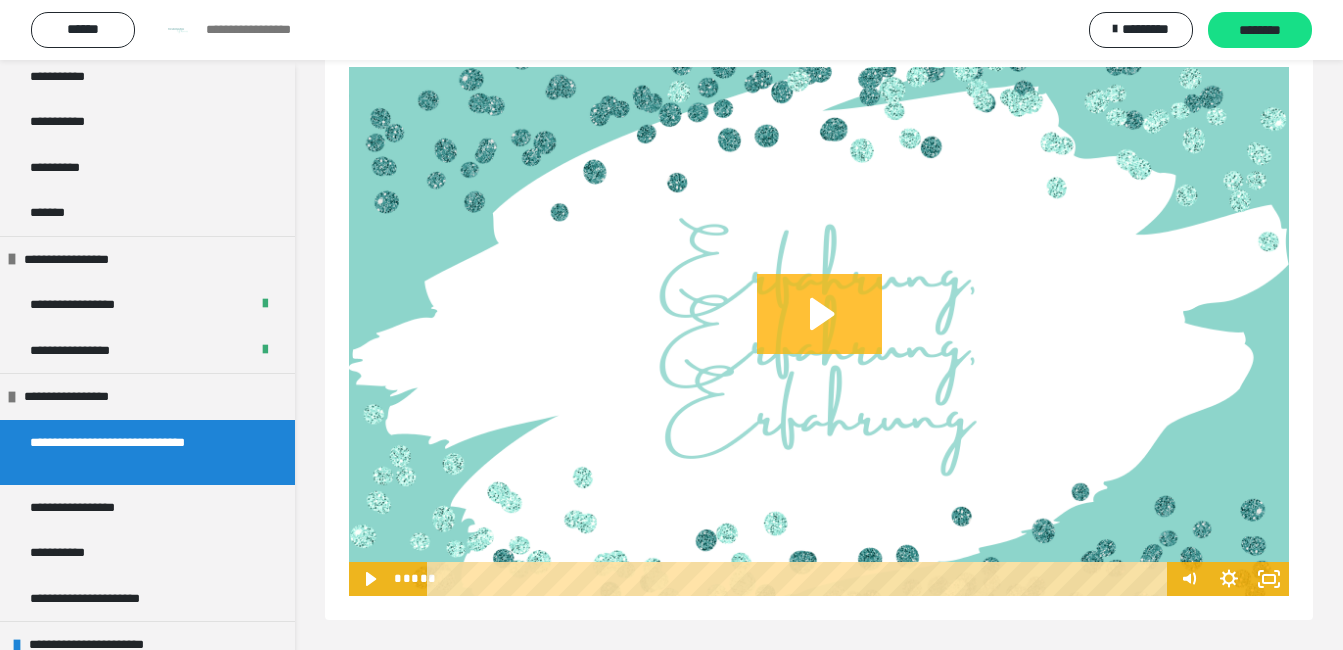 click 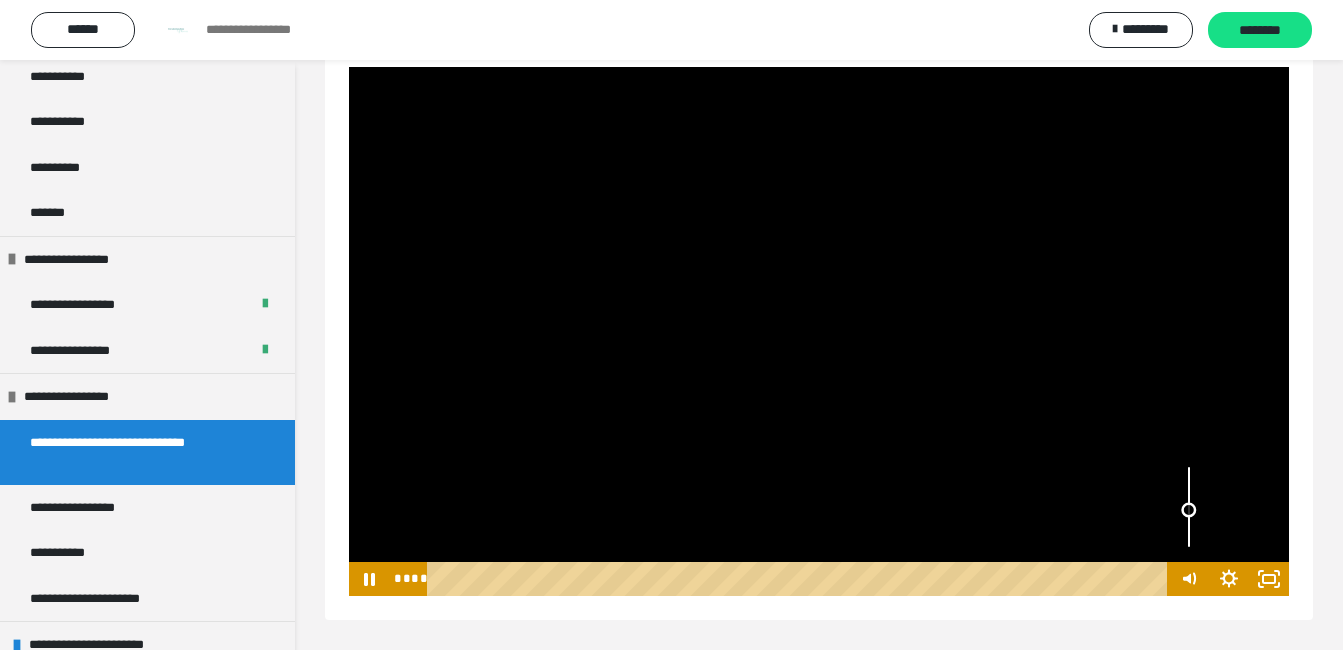 click at bounding box center [1188, 510] 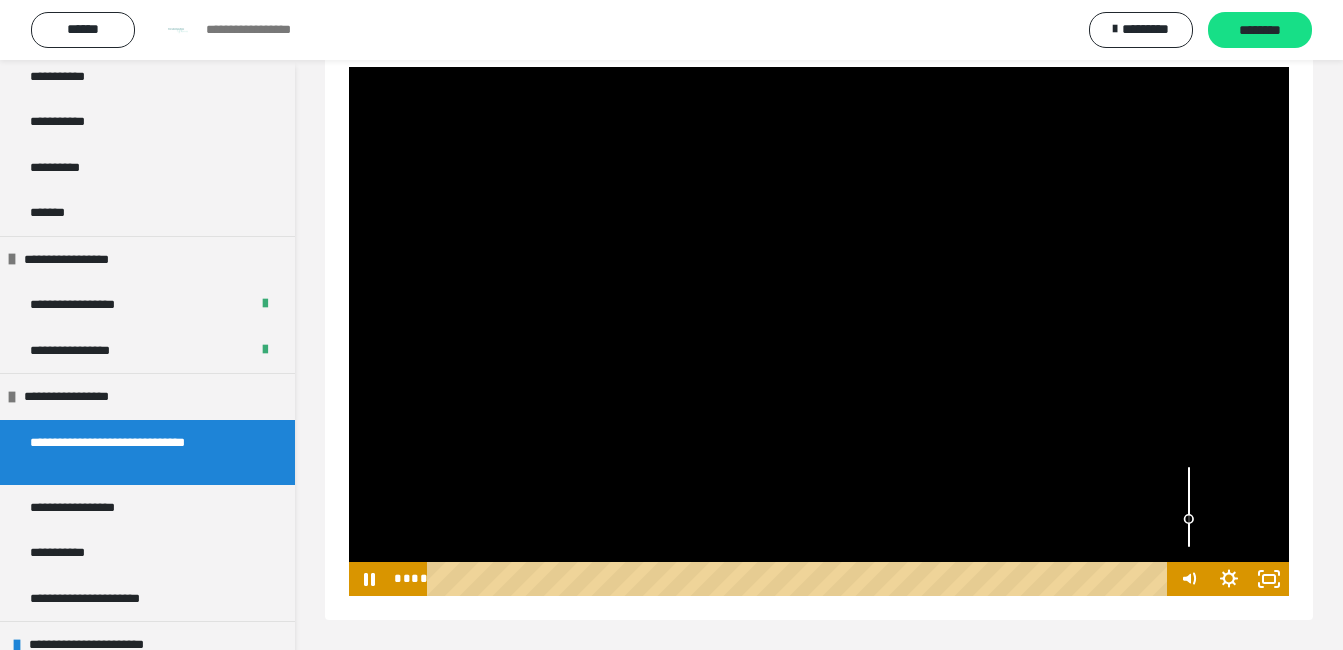 click at bounding box center [1189, 507] 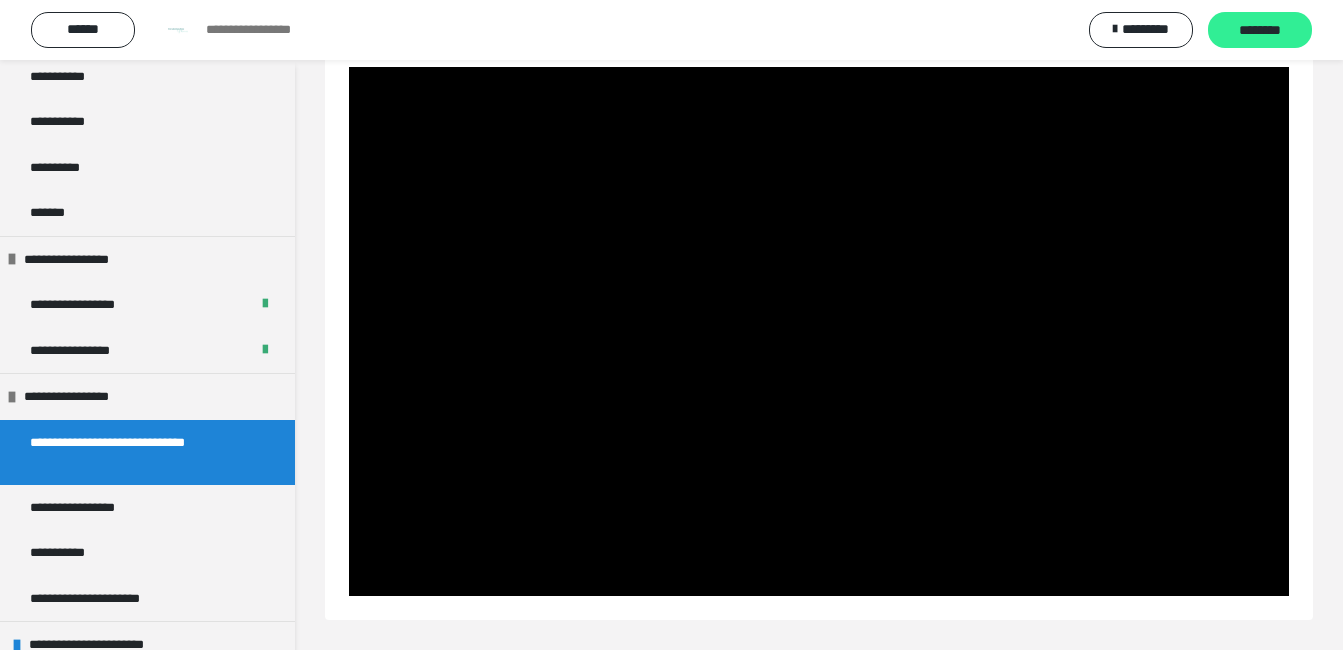 click on "********" at bounding box center (1260, 31) 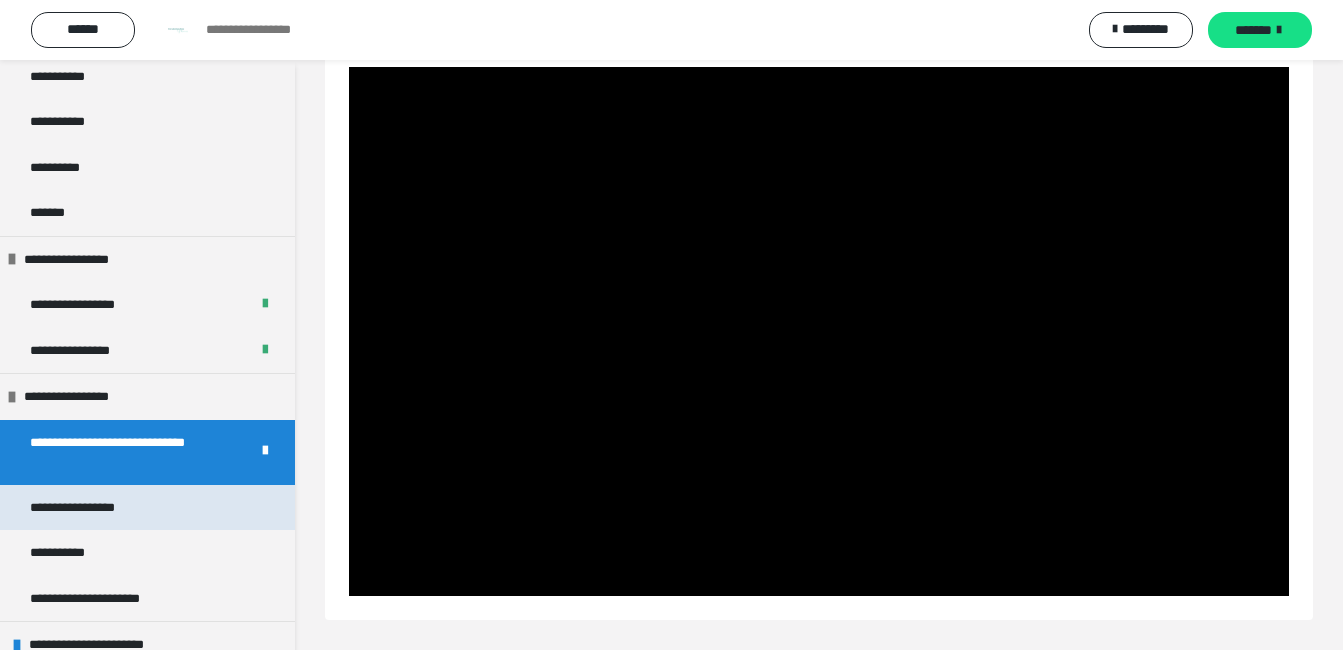 click on "**********" at bounding box center [89, 508] 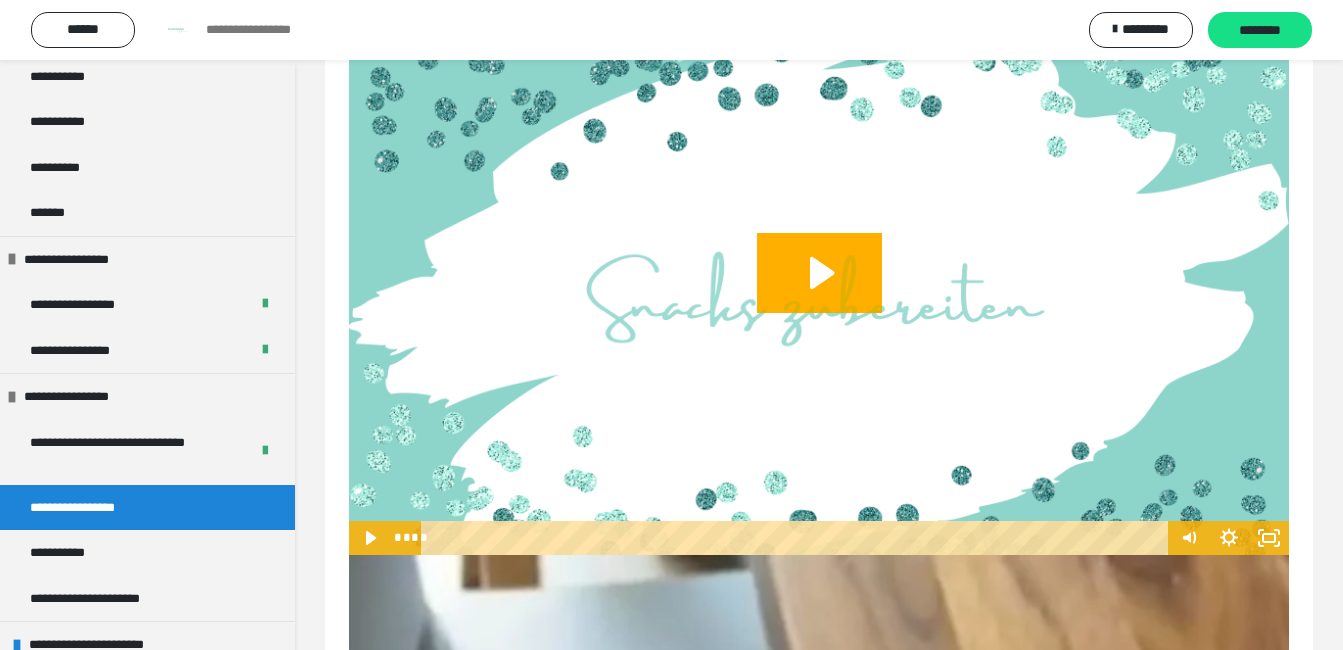 scroll, scrollTop: 0, scrollLeft: 0, axis: both 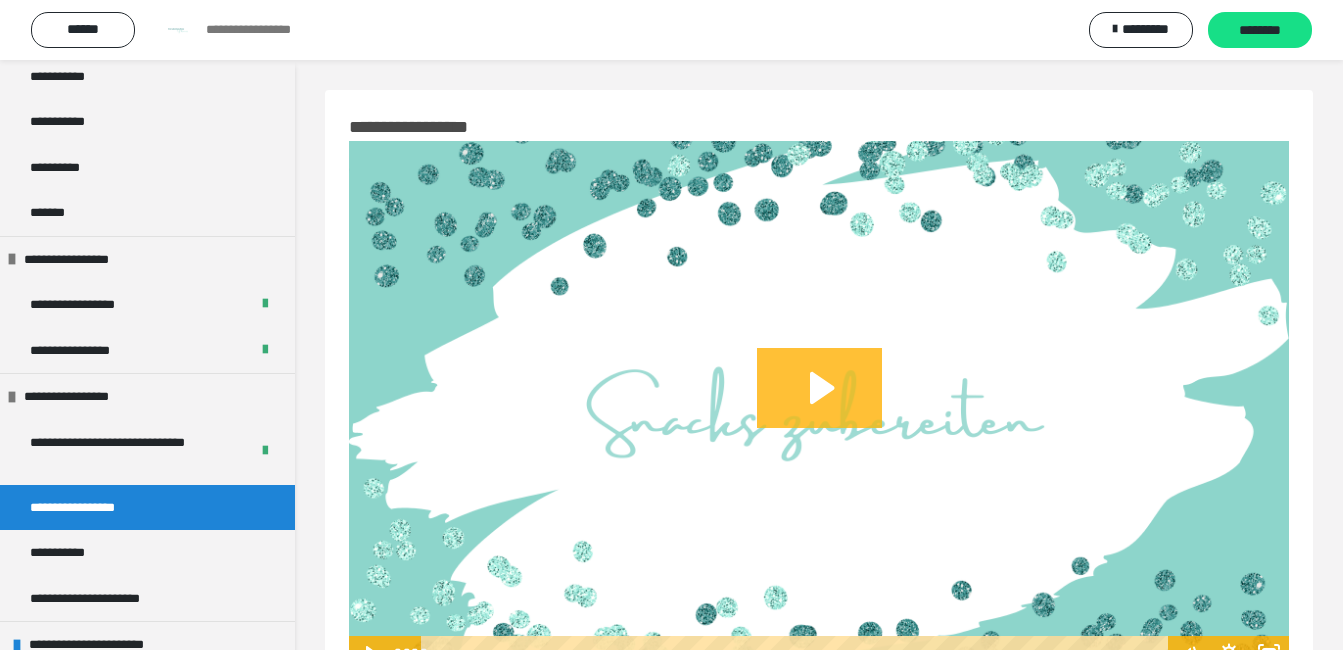 click 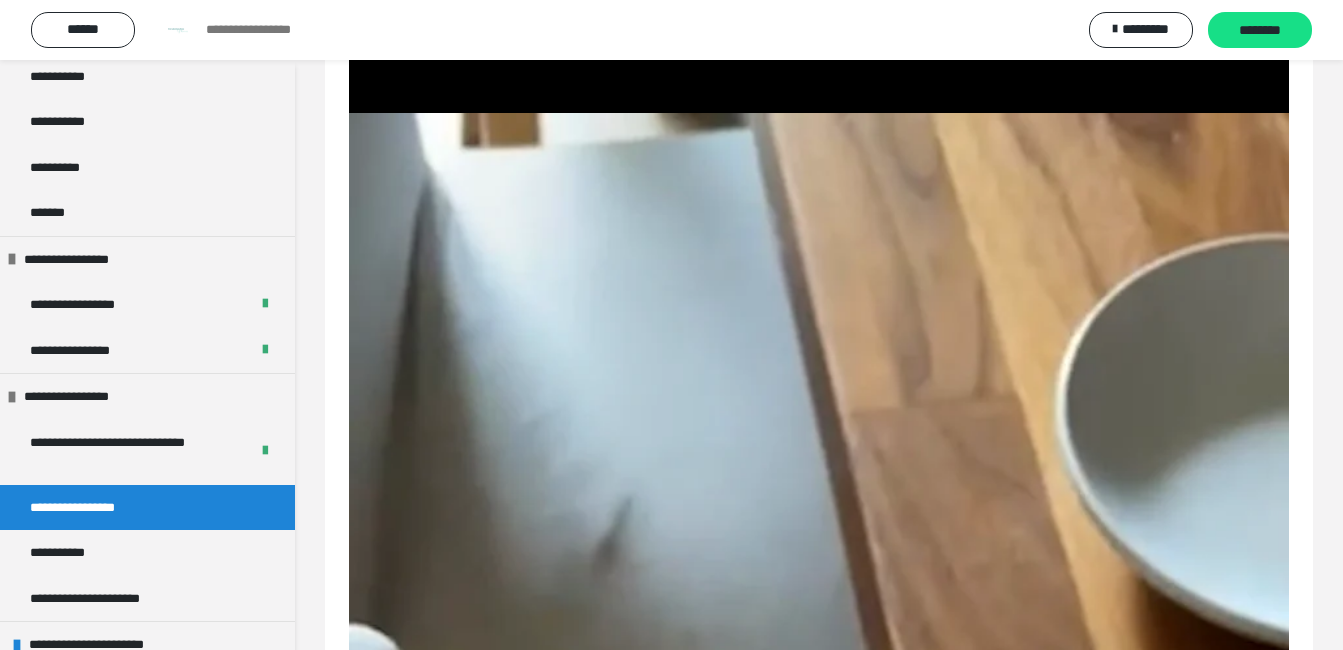 scroll, scrollTop: 300, scrollLeft: 0, axis: vertical 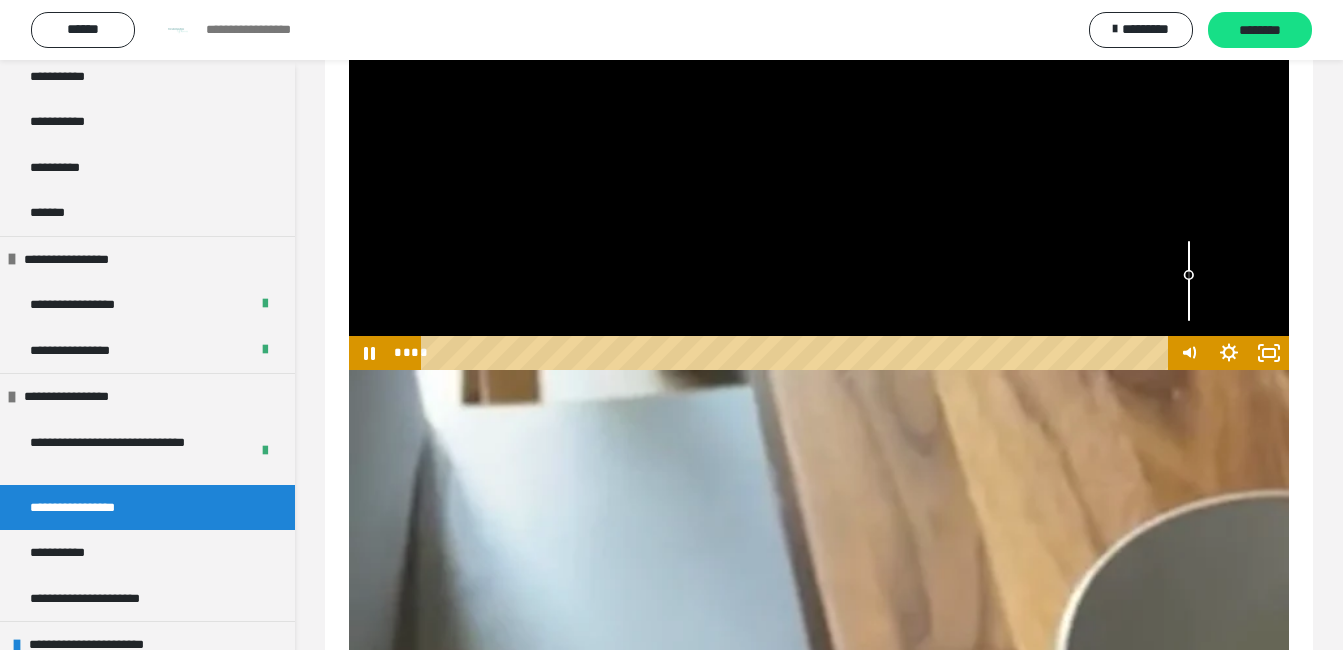 click at bounding box center [1189, 281] 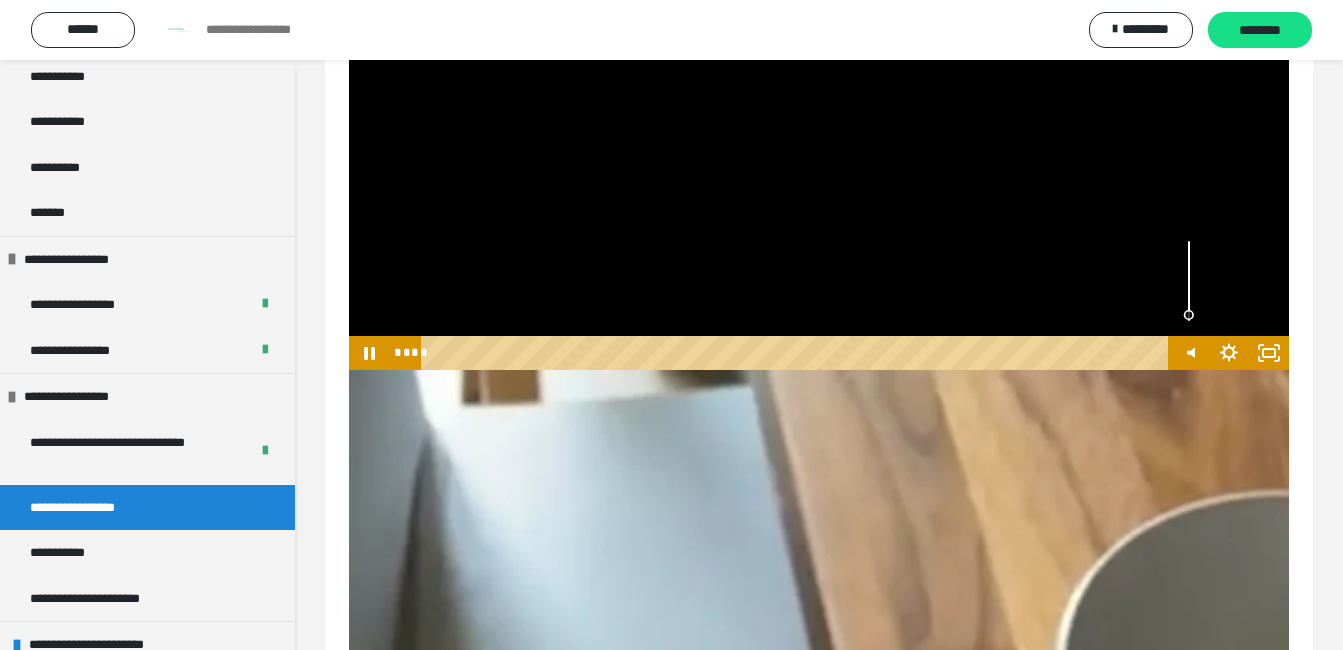 click at bounding box center [1189, 281] 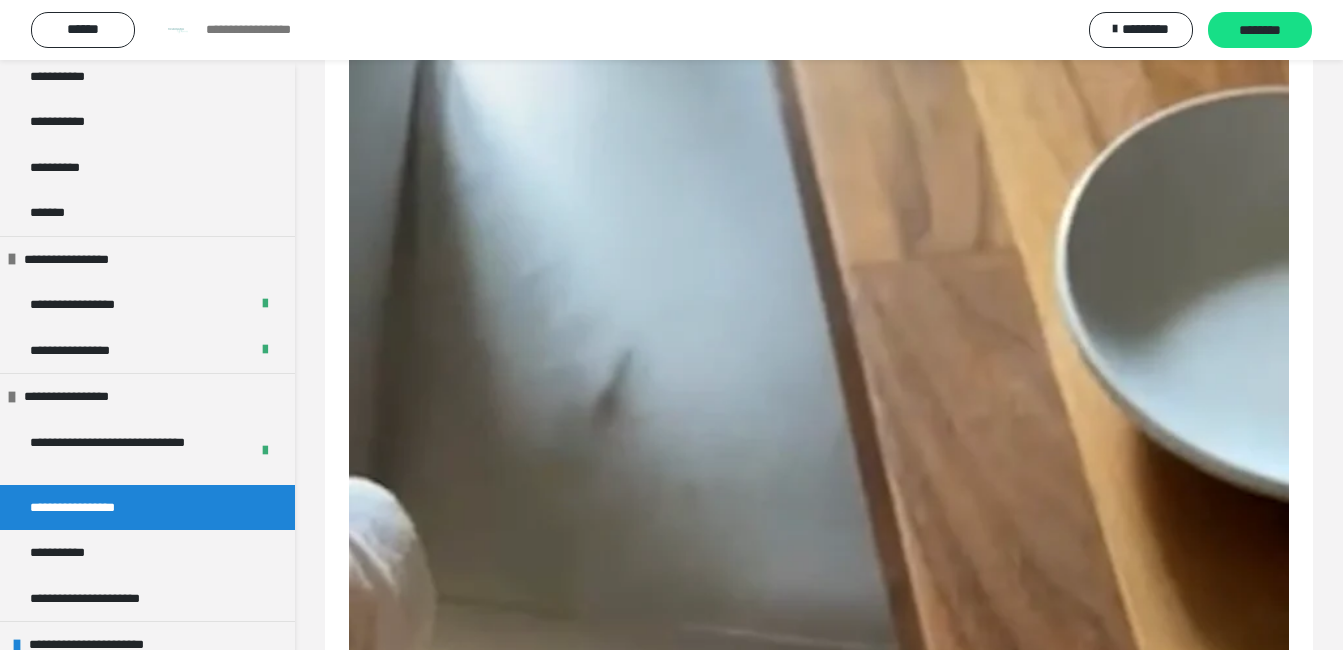scroll, scrollTop: 900, scrollLeft: 0, axis: vertical 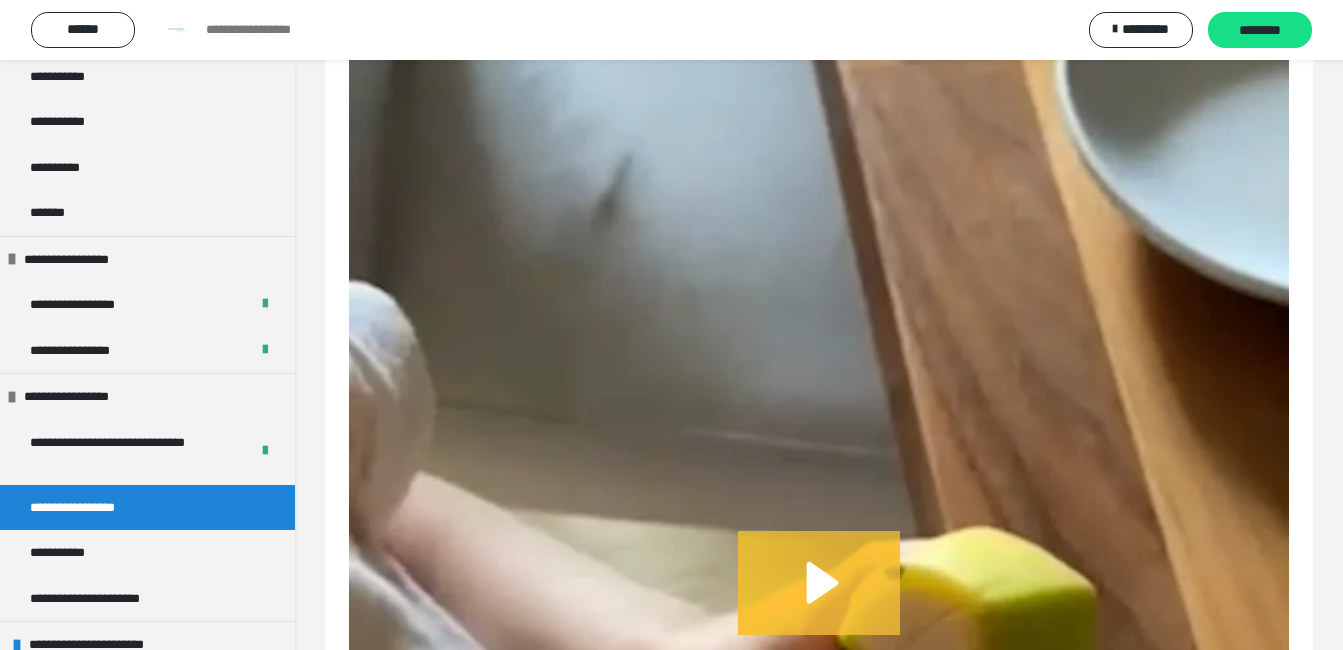 click 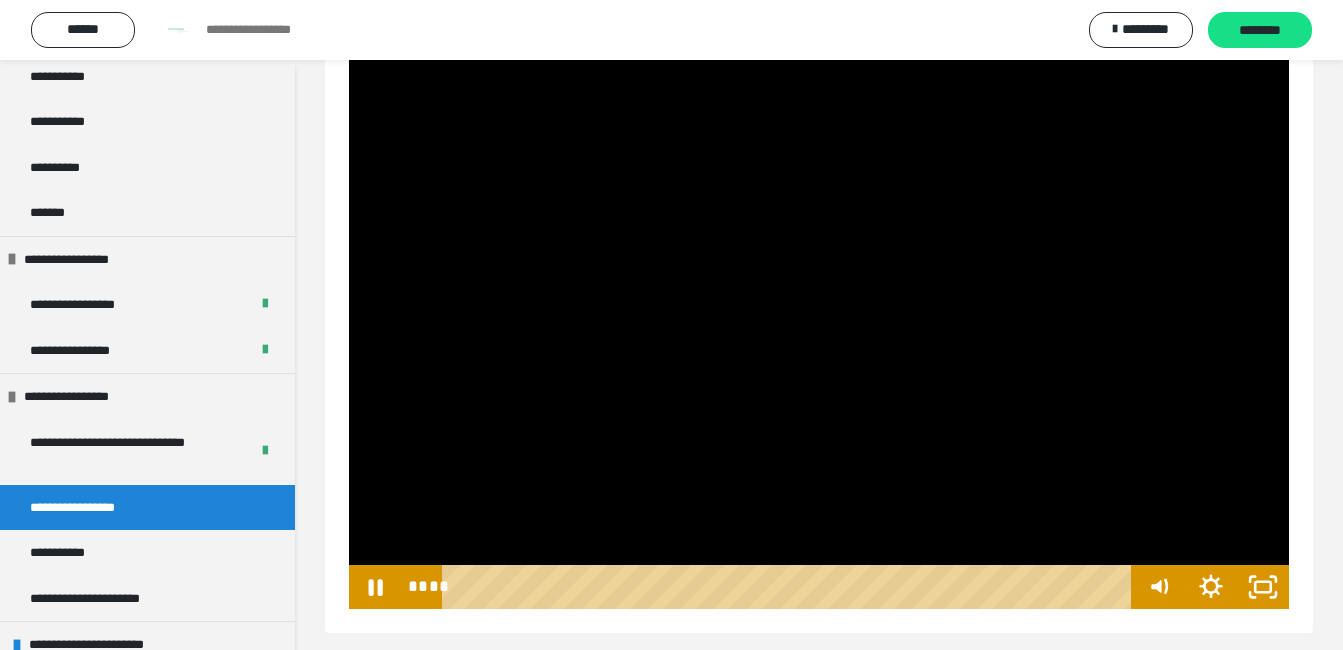scroll, scrollTop: 1745, scrollLeft: 0, axis: vertical 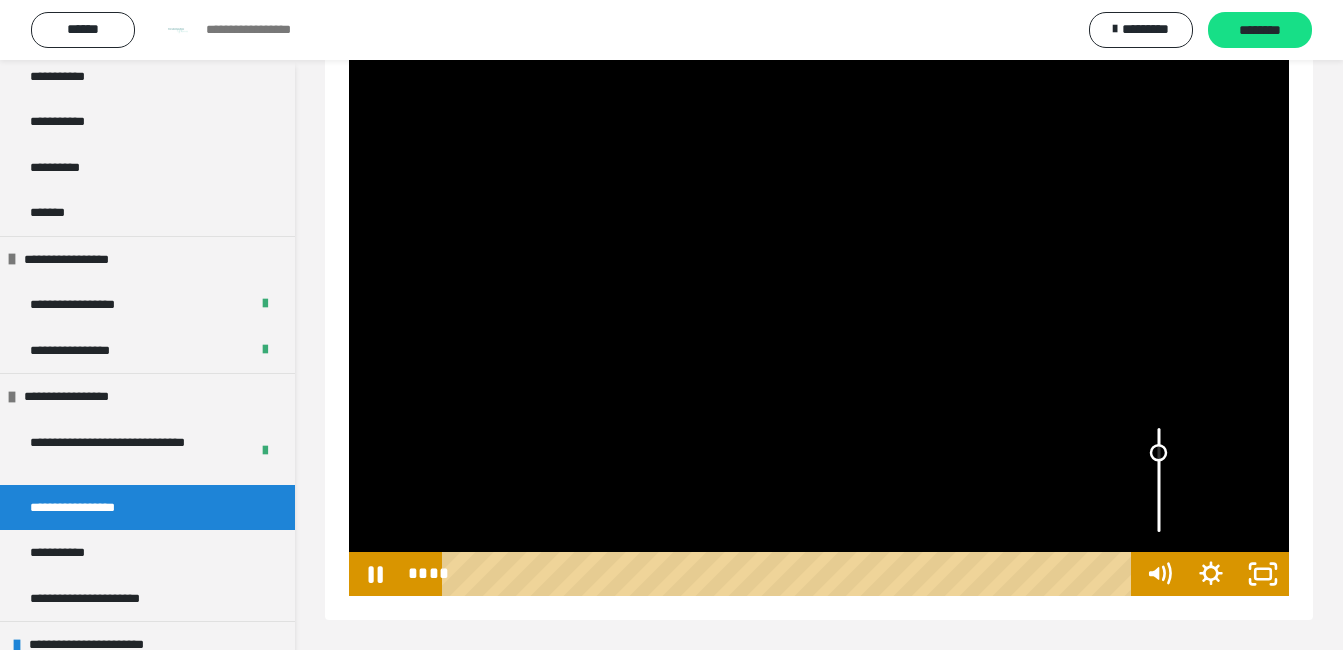drag, startPoint x: 1158, startPoint y: 472, endPoint x: 1158, endPoint y: 453, distance: 19 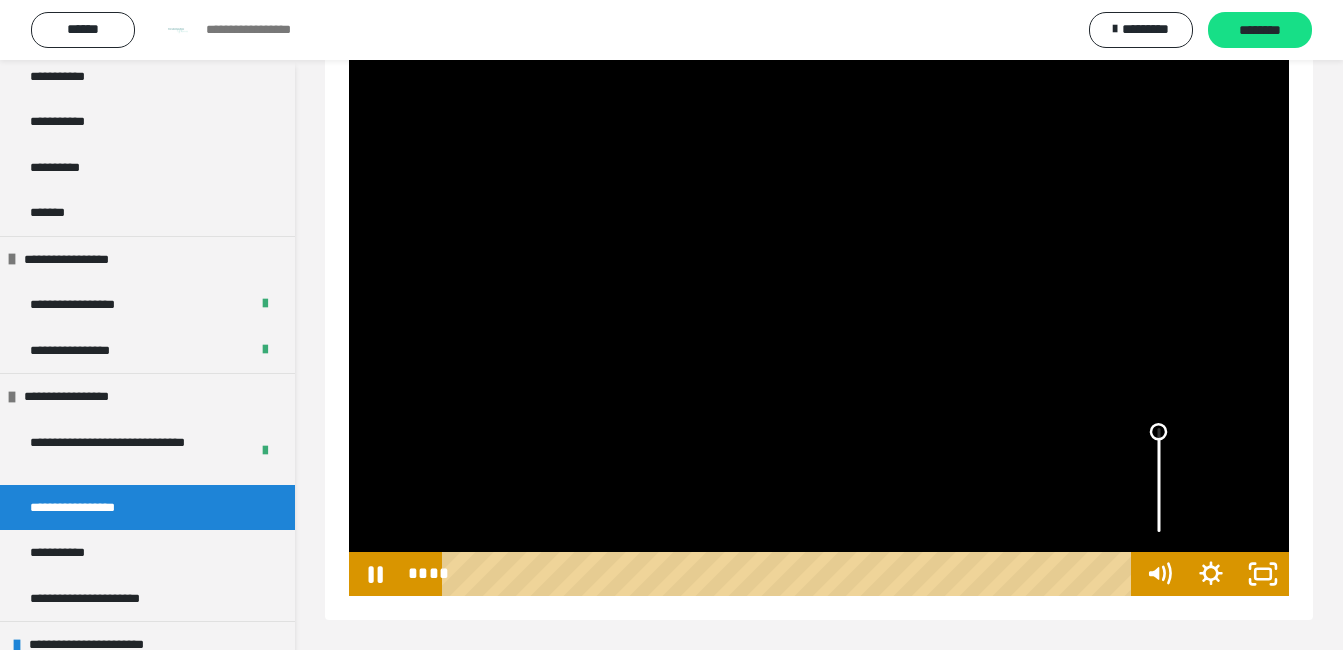 drag, startPoint x: 1158, startPoint y: 453, endPoint x: 1161, endPoint y: 431, distance: 22.203604 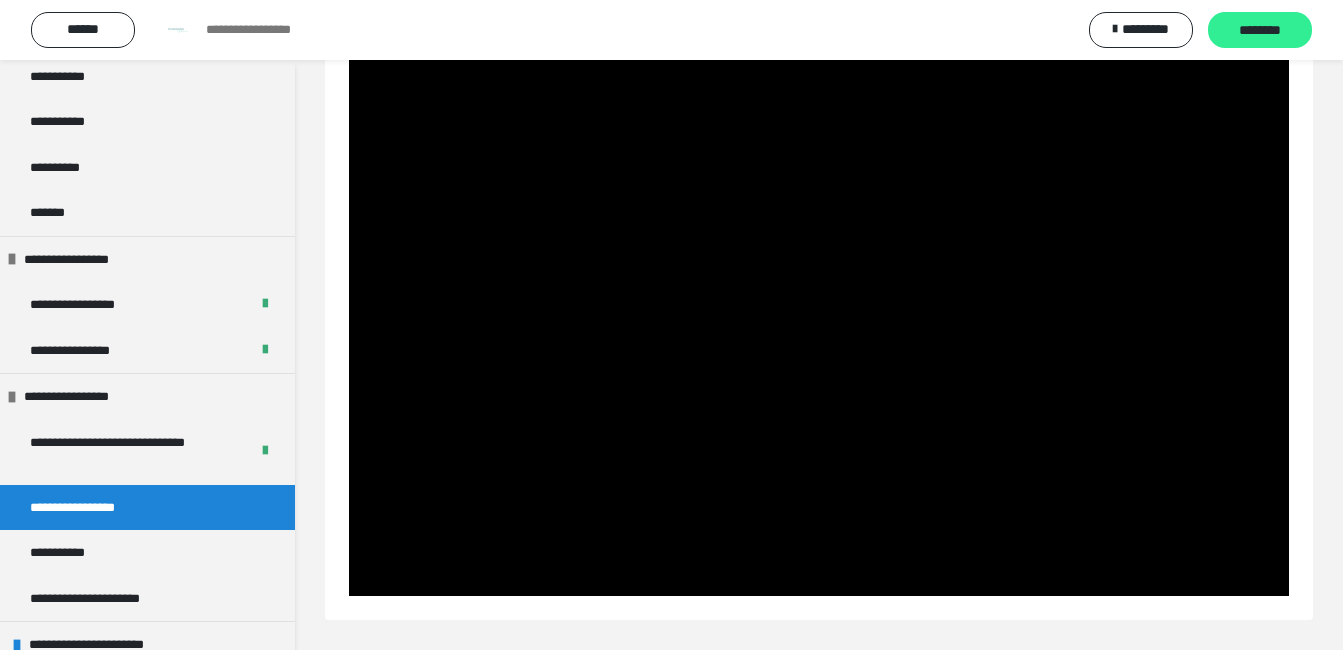 click on "********" at bounding box center (1260, 31) 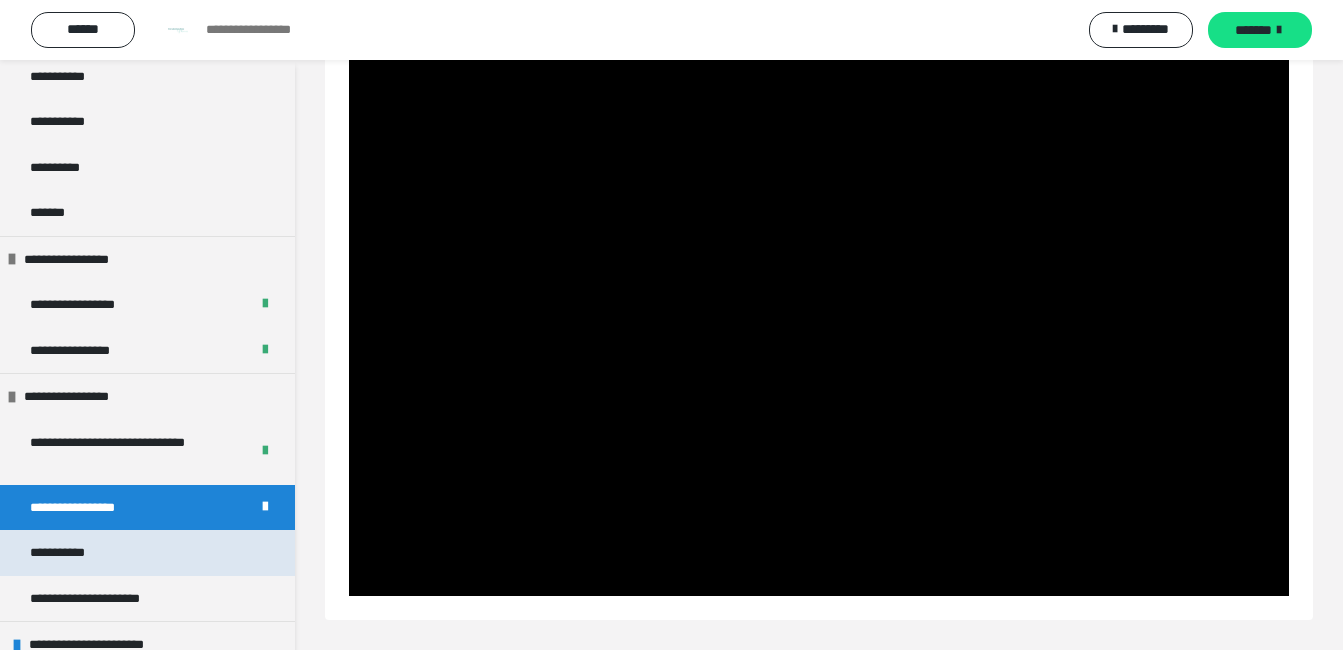 click on "**********" at bounding box center (147, 553) 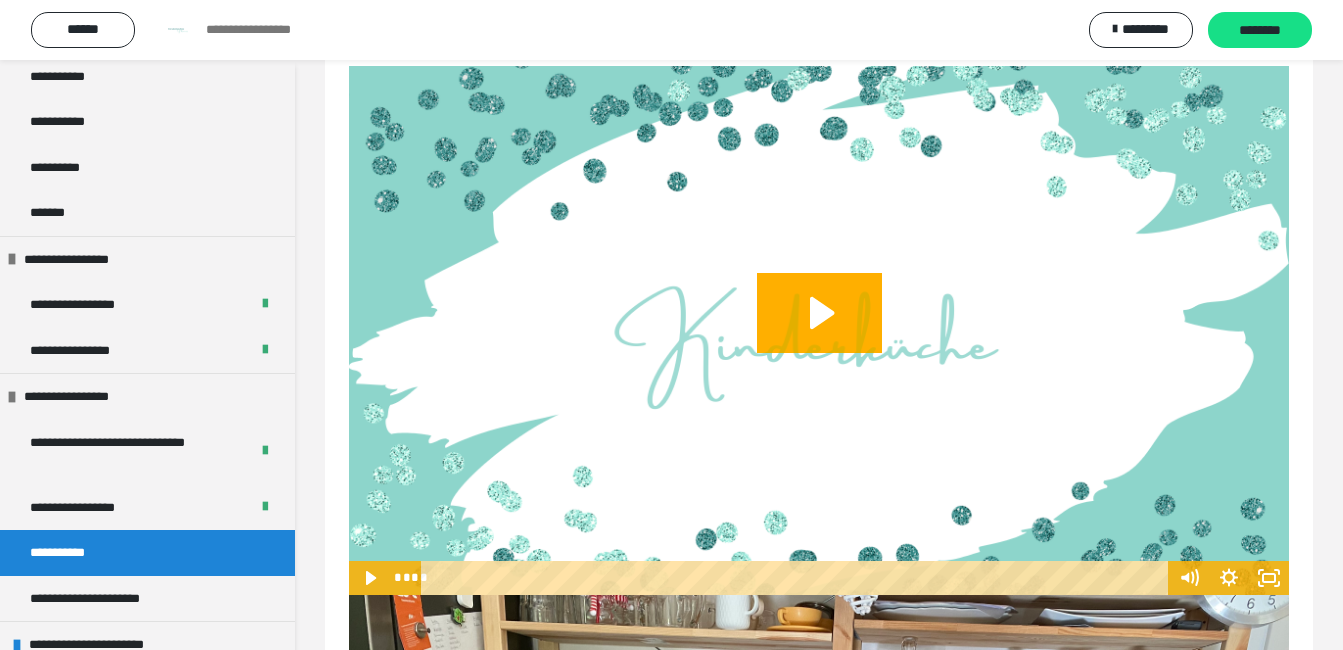 scroll, scrollTop: 0, scrollLeft: 0, axis: both 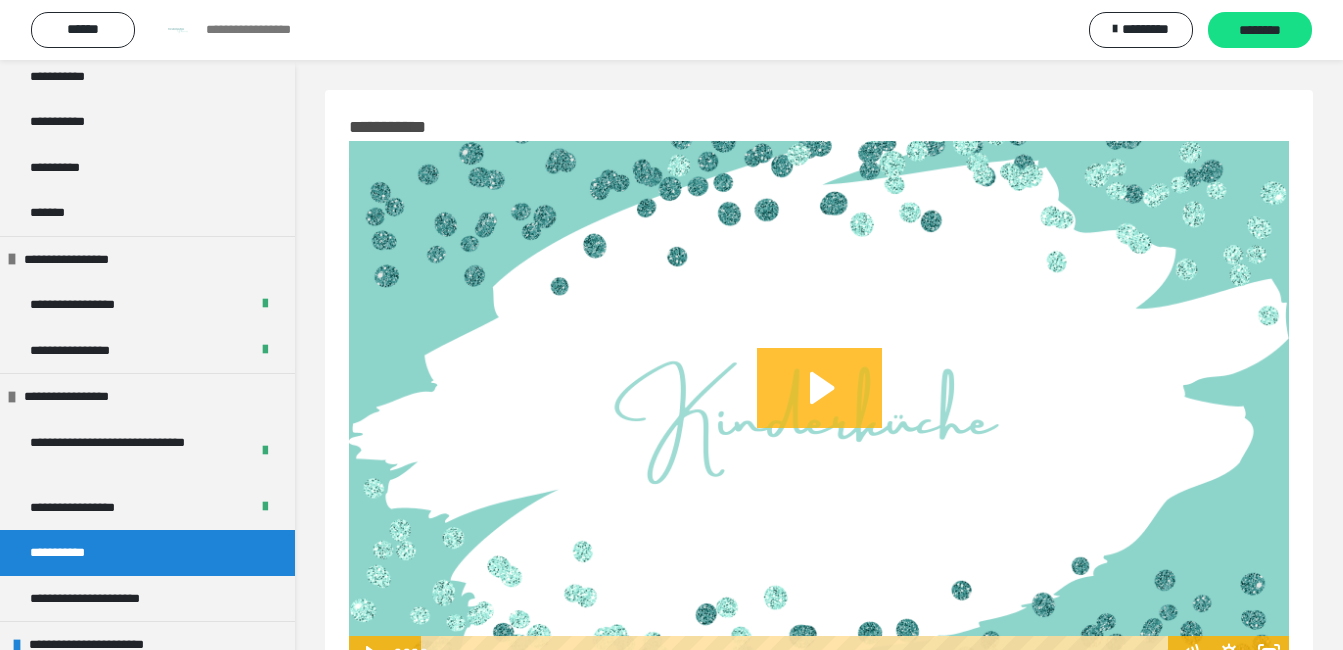 click 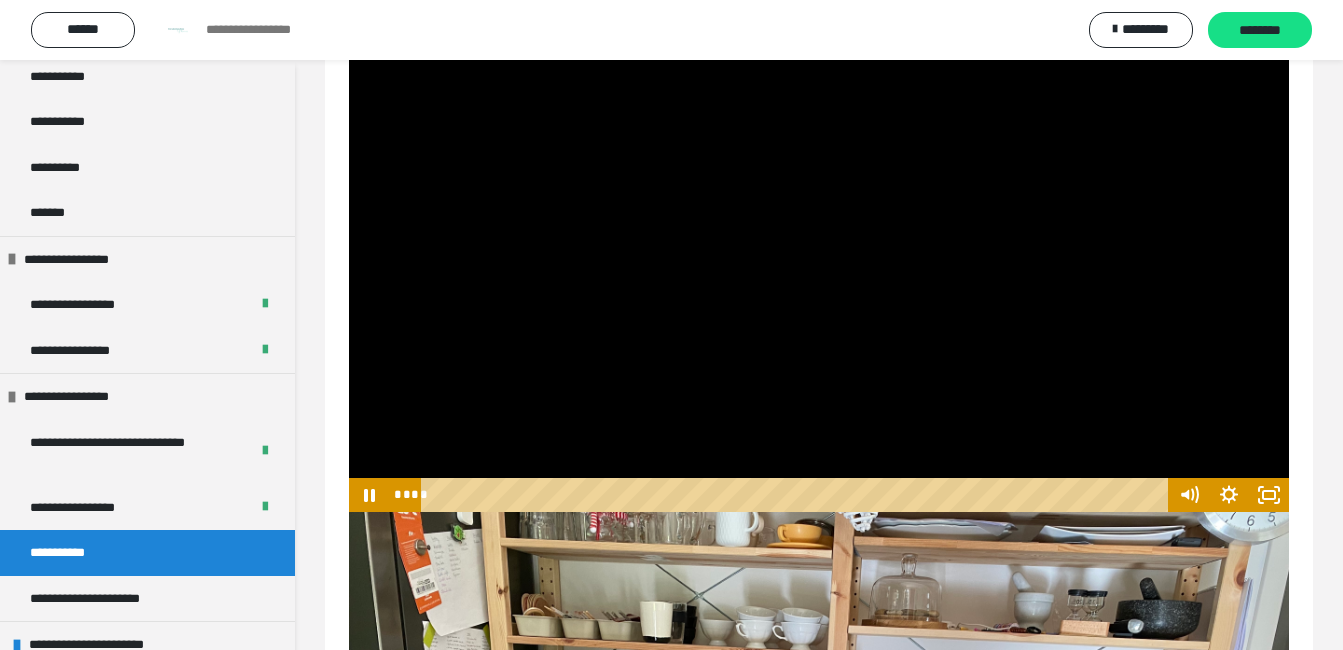 scroll, scrollTop: 300, scrollLeft: 0, axis: vertical 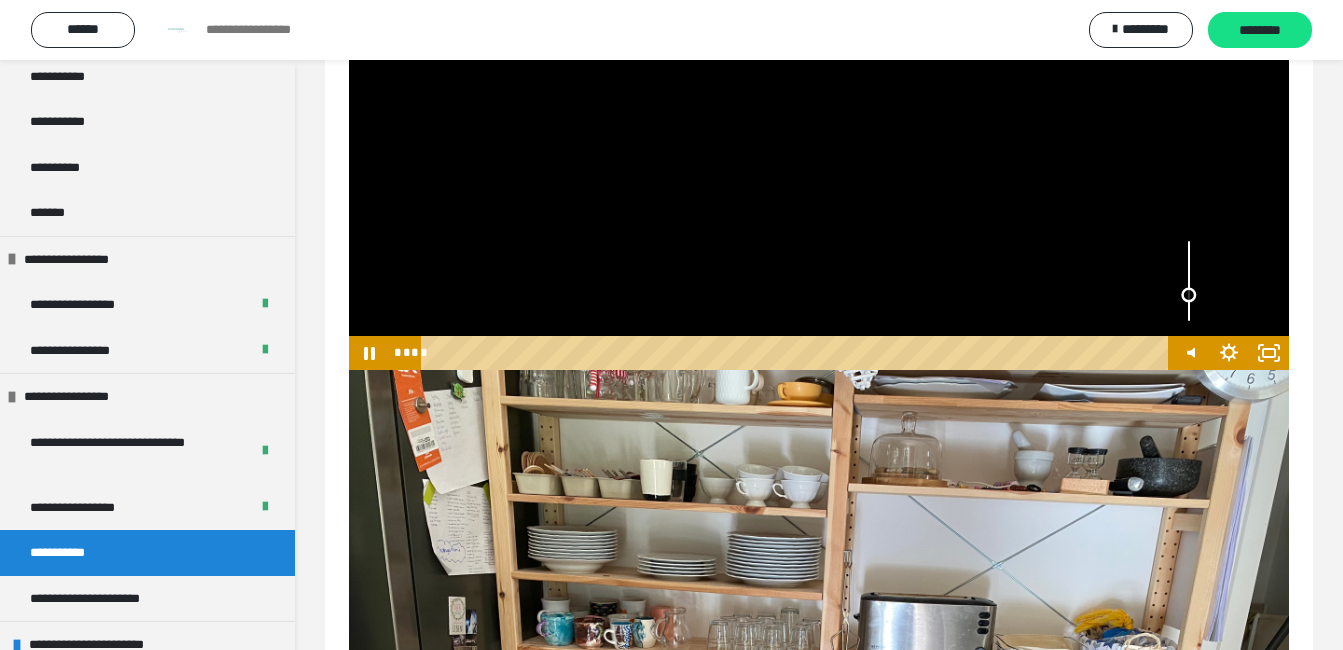 click at bounding box center [1189, 281] 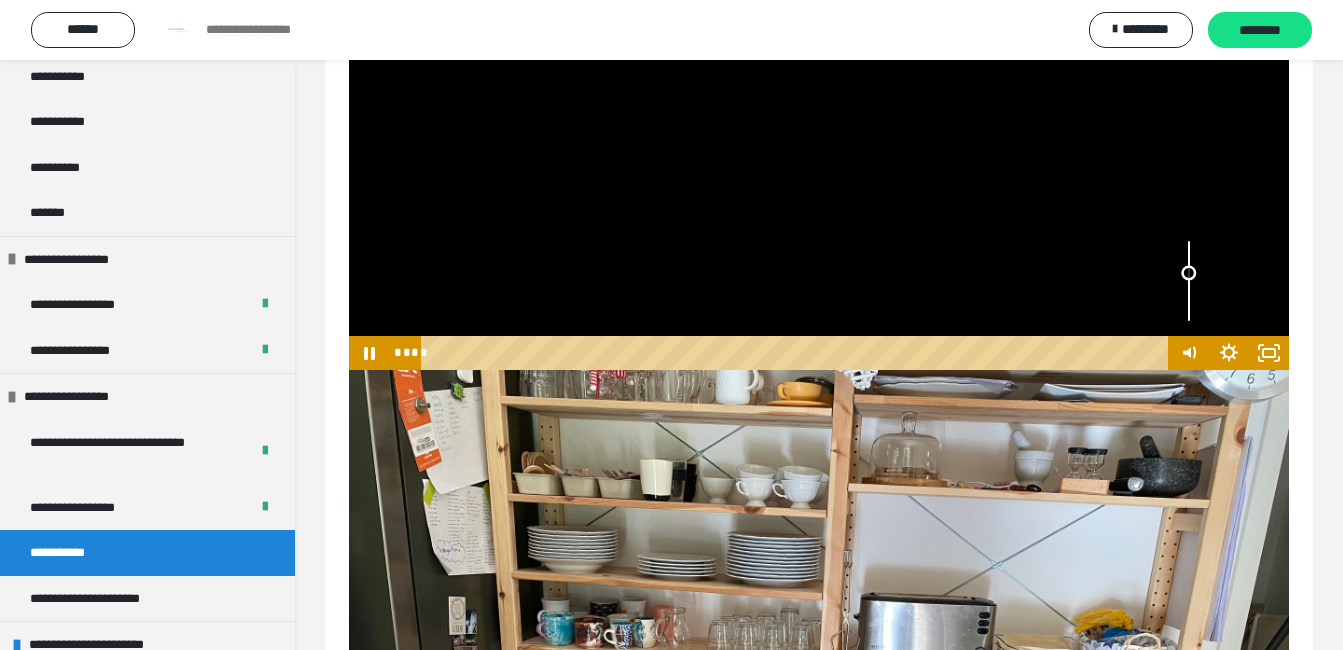 click at bounding box center (1189, 281) 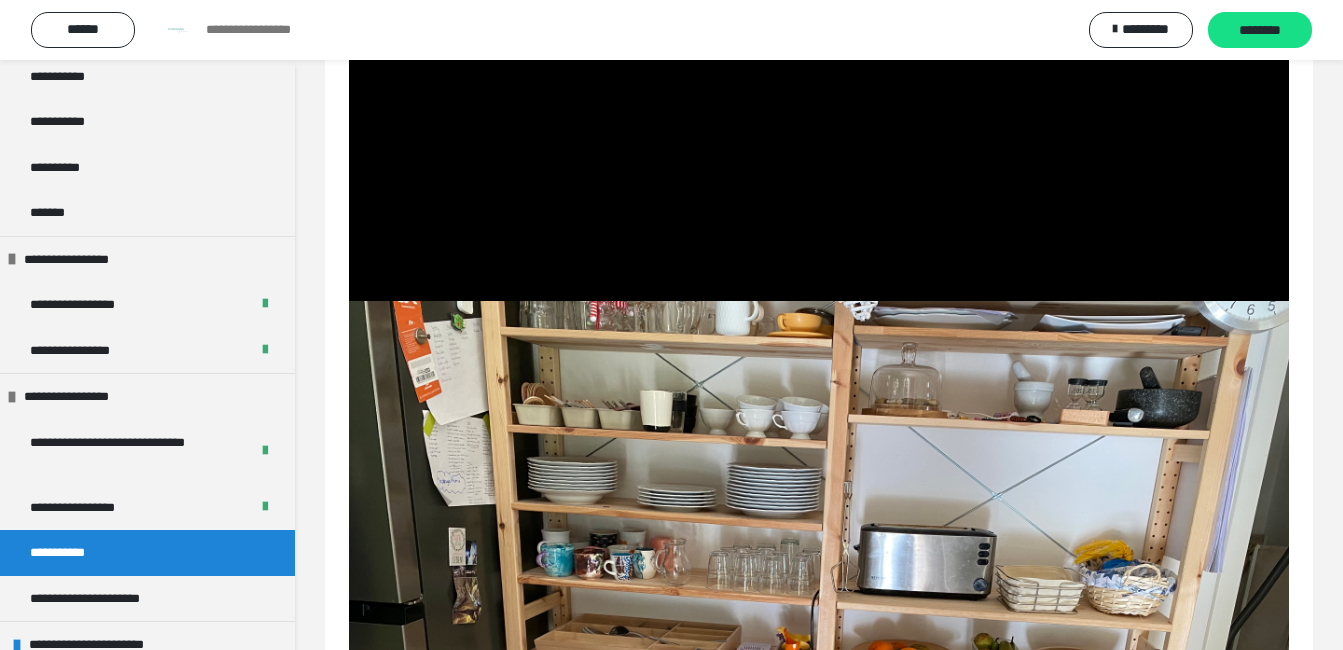 scroll, scrollTop: 400, scrollLeft: 0, axis: vertical 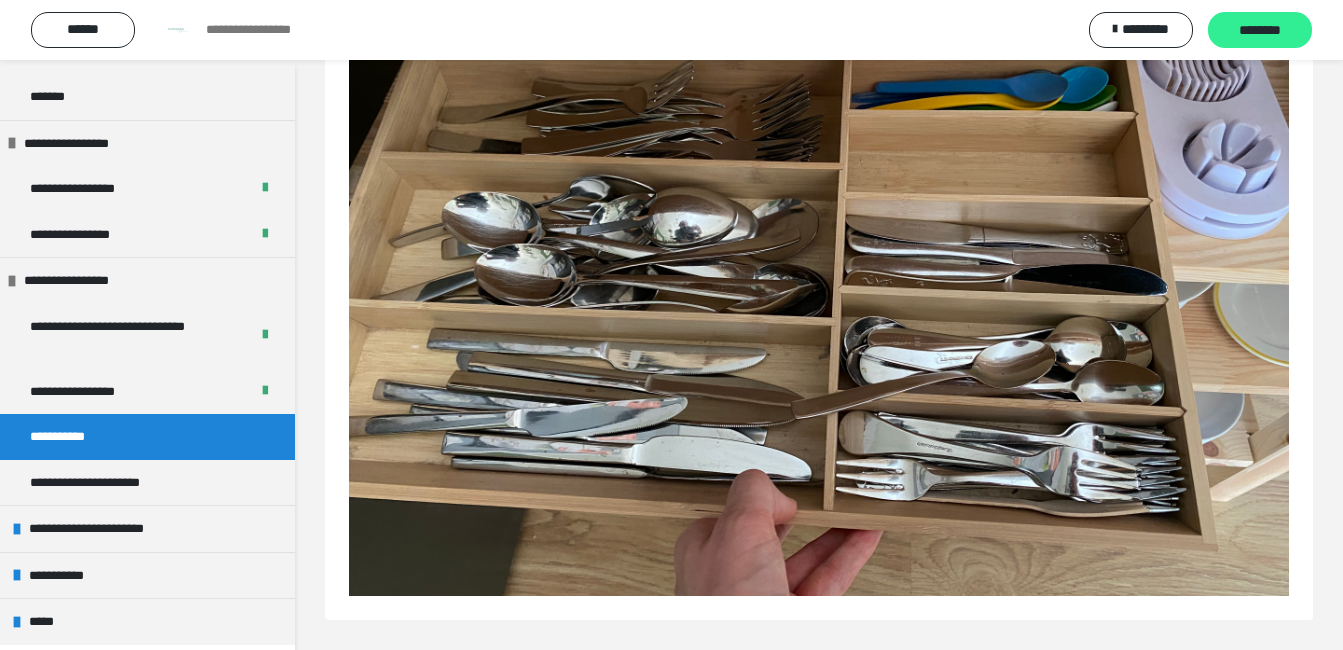 click on "********" at bounding box center (1260, 31) 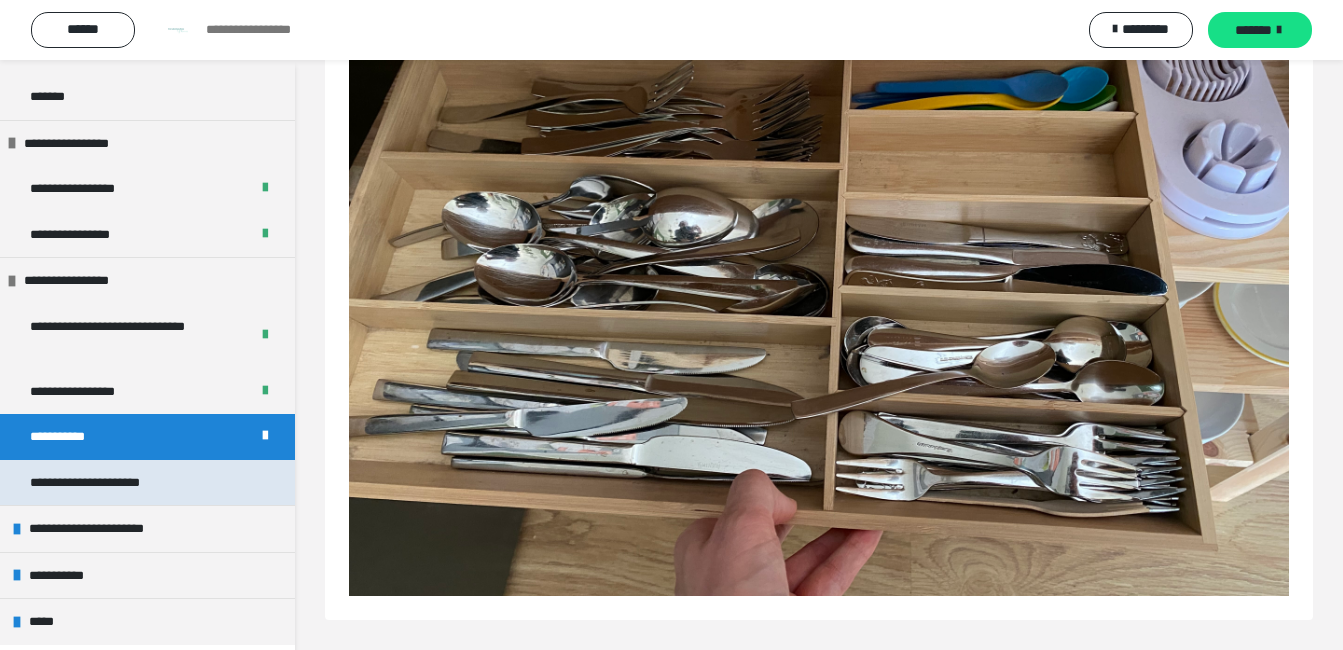 click on "**********" at bounding box center [147, 483] 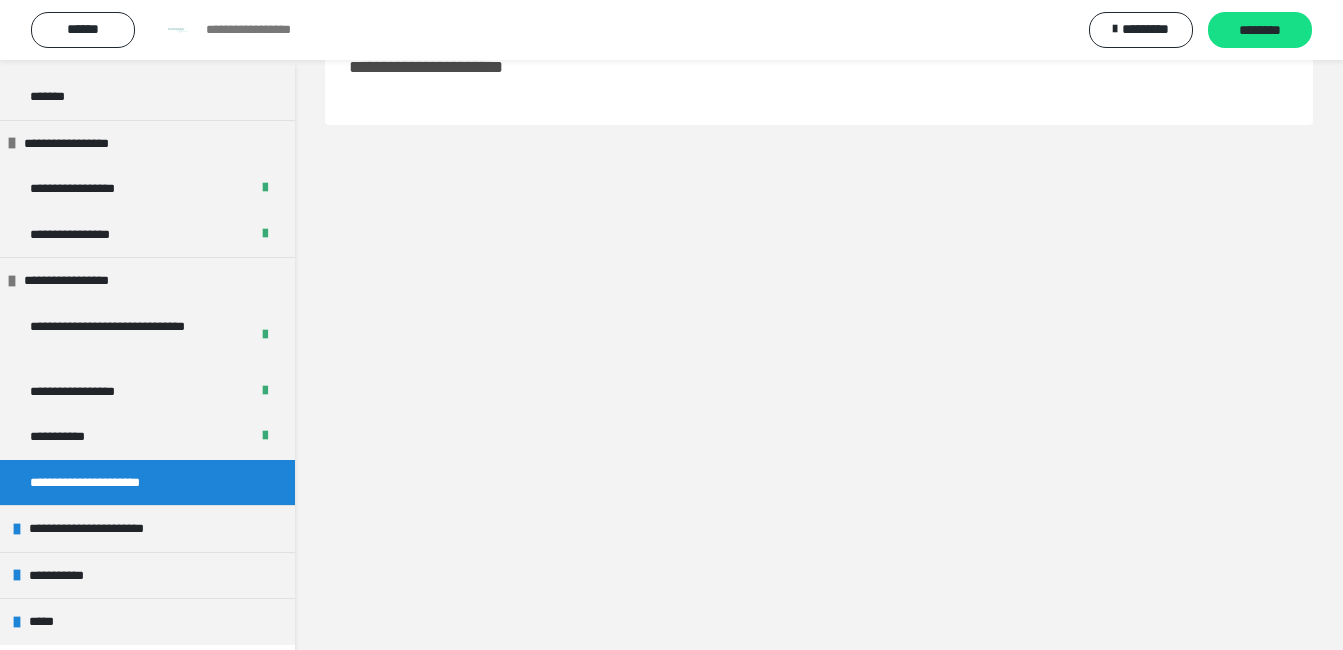 scroll, scrollTop: 60, scrollLeft: 0, axis: vertical 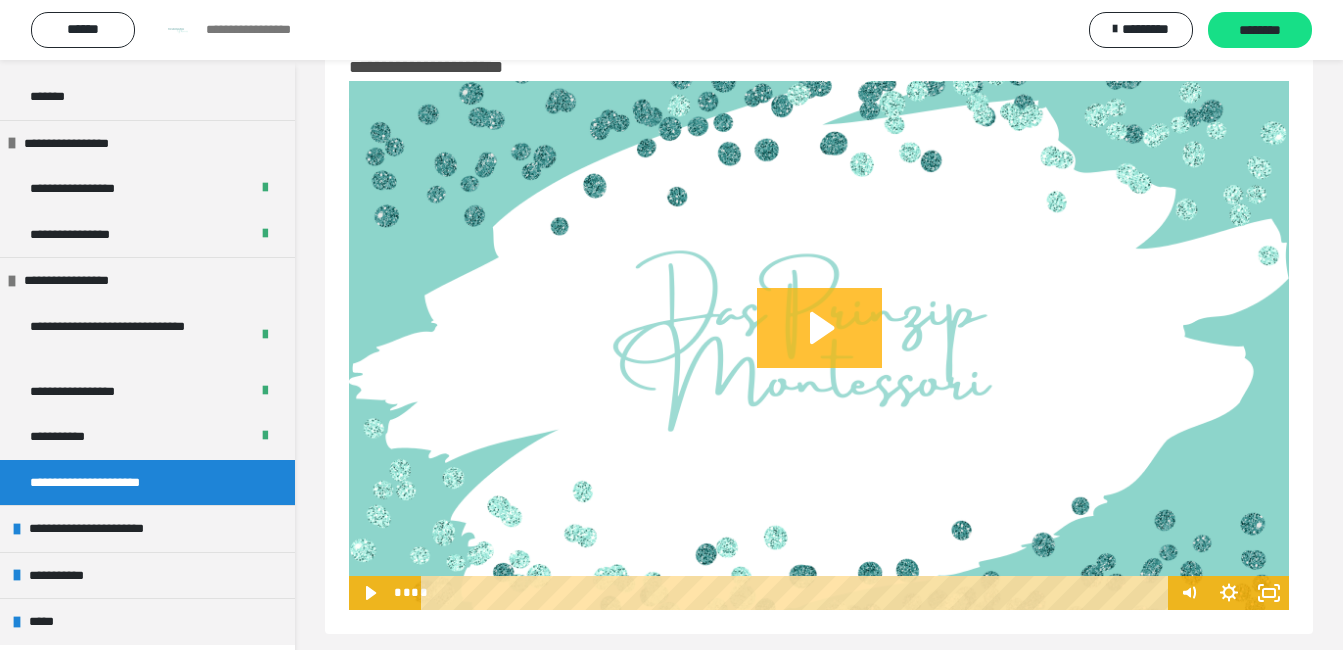 click 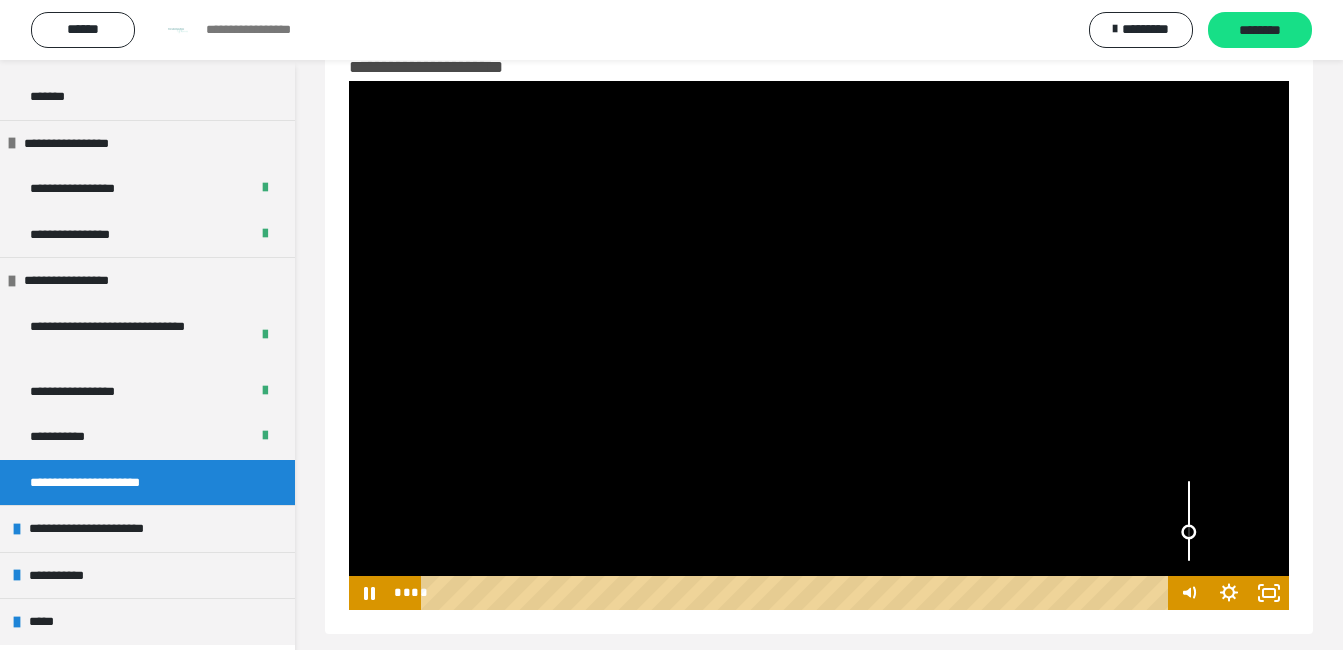 click at bounding box center [1189, 521] 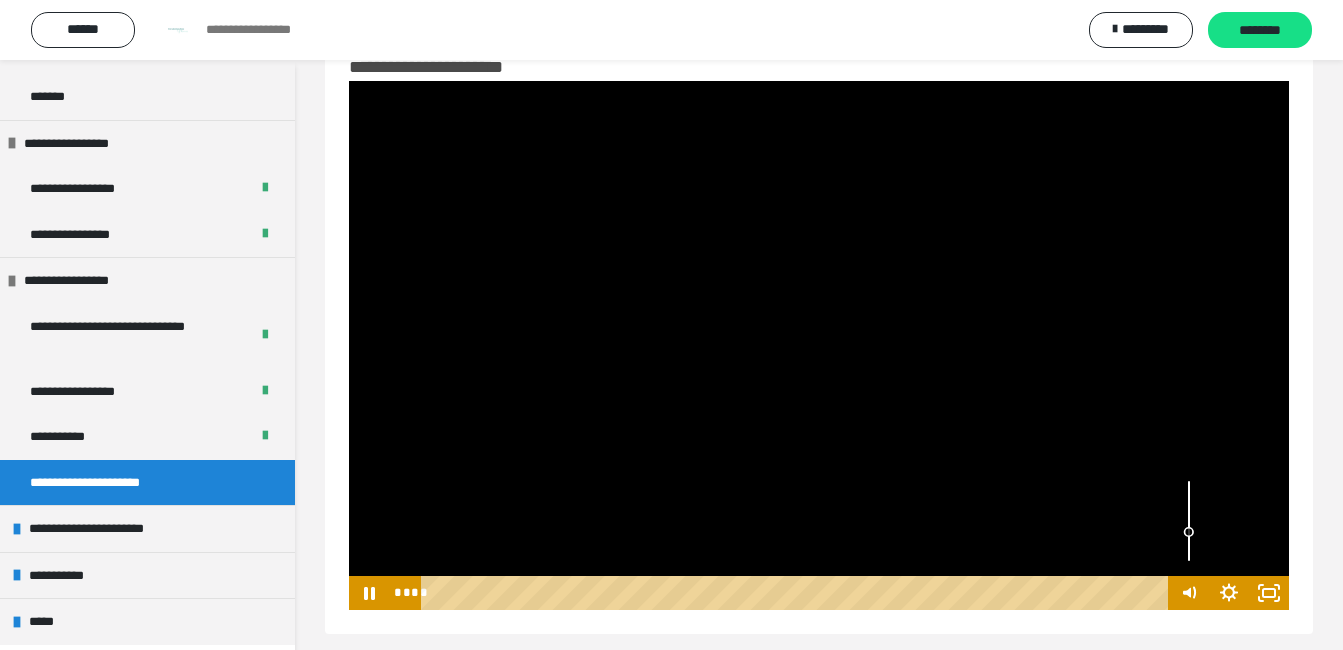 click at bounding box center [1189, 521] 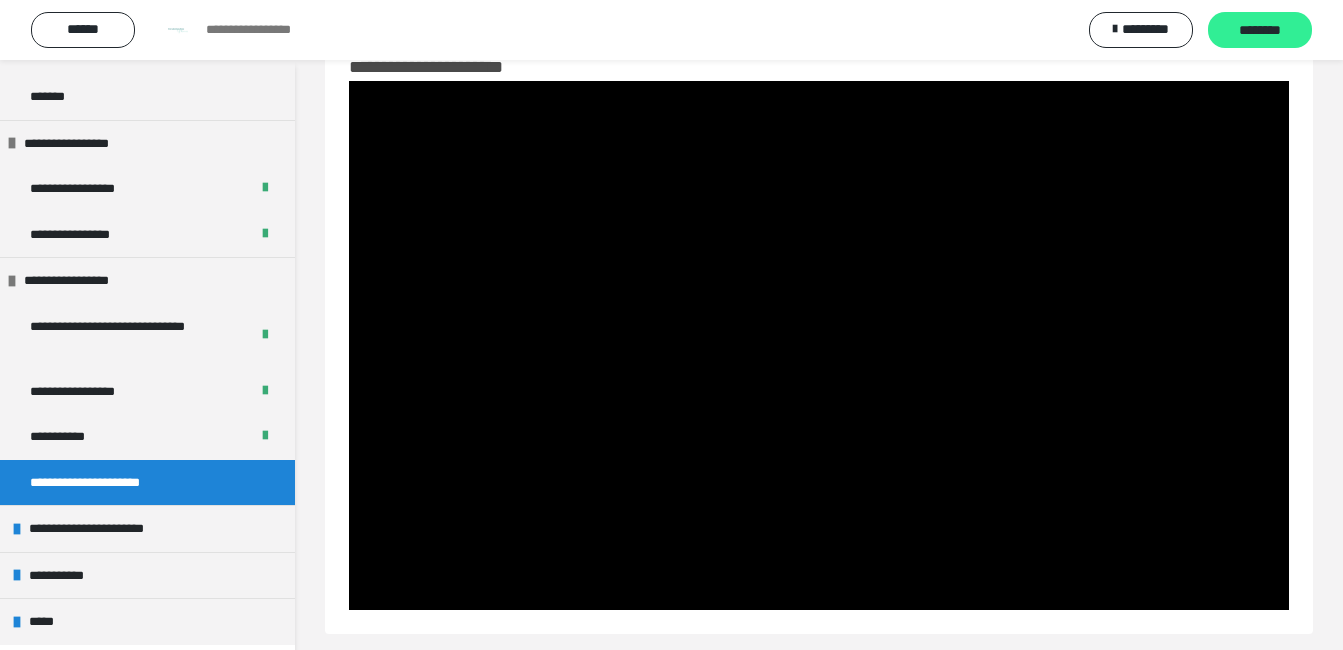 click on "********" at bounding box center (1260, 31) 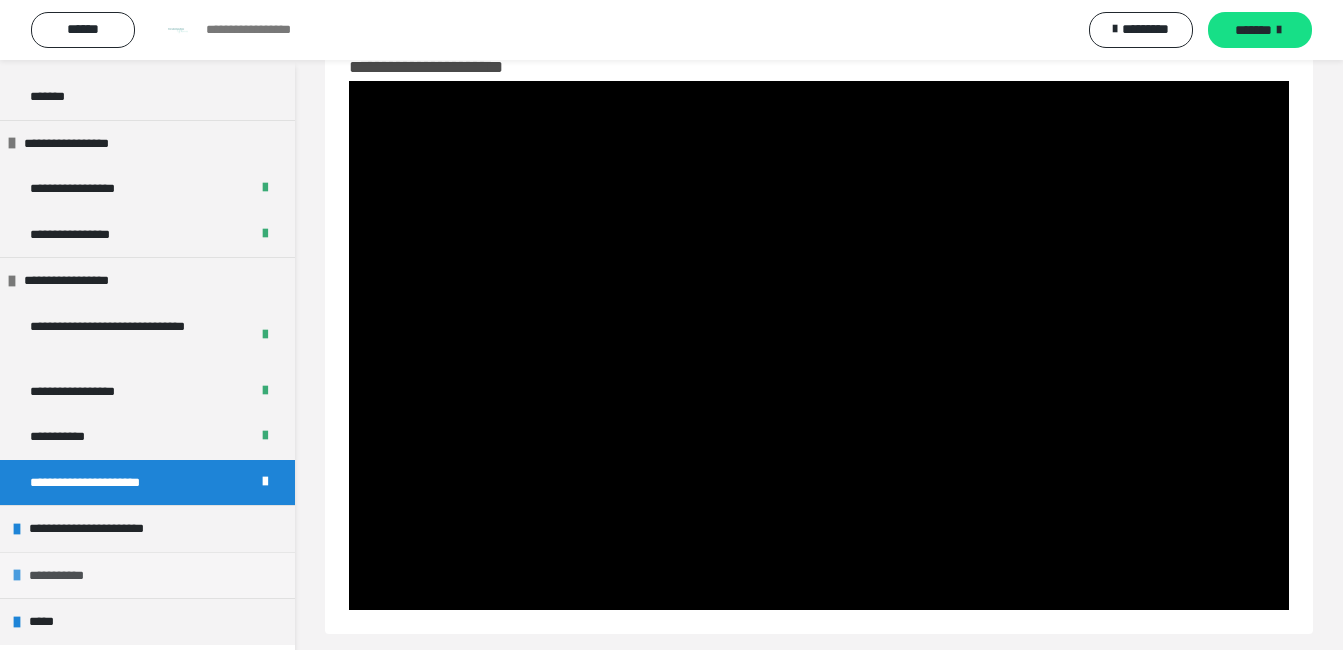 click on "**********" at bounding box center [147, 575] 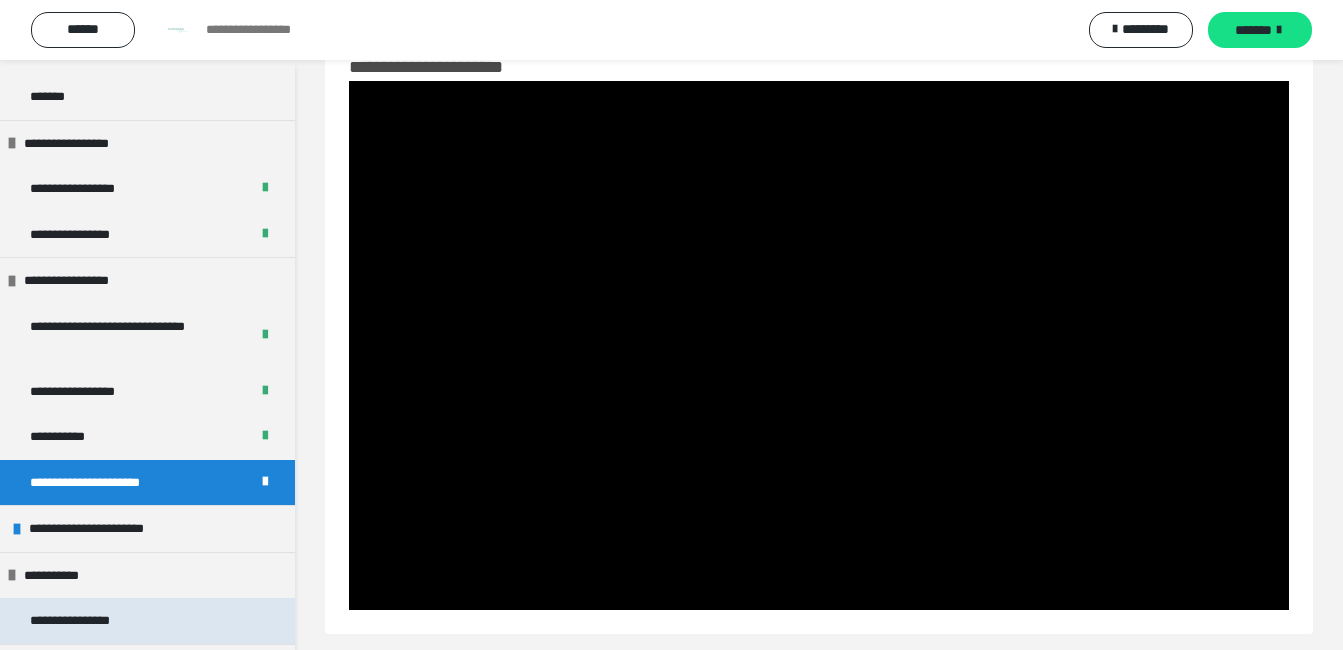 click on "**********" at bounding box center [84, 621] 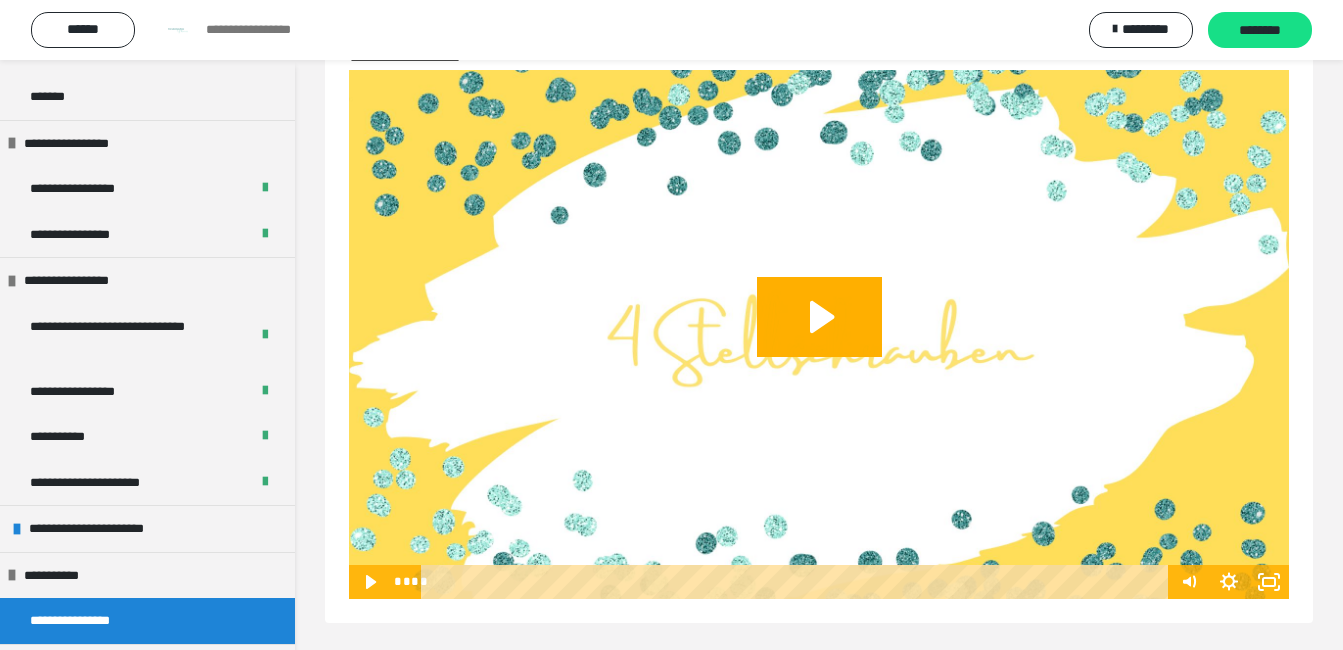 scroll, scrollTop: 74, scrollLeft: 0, axis: vertical 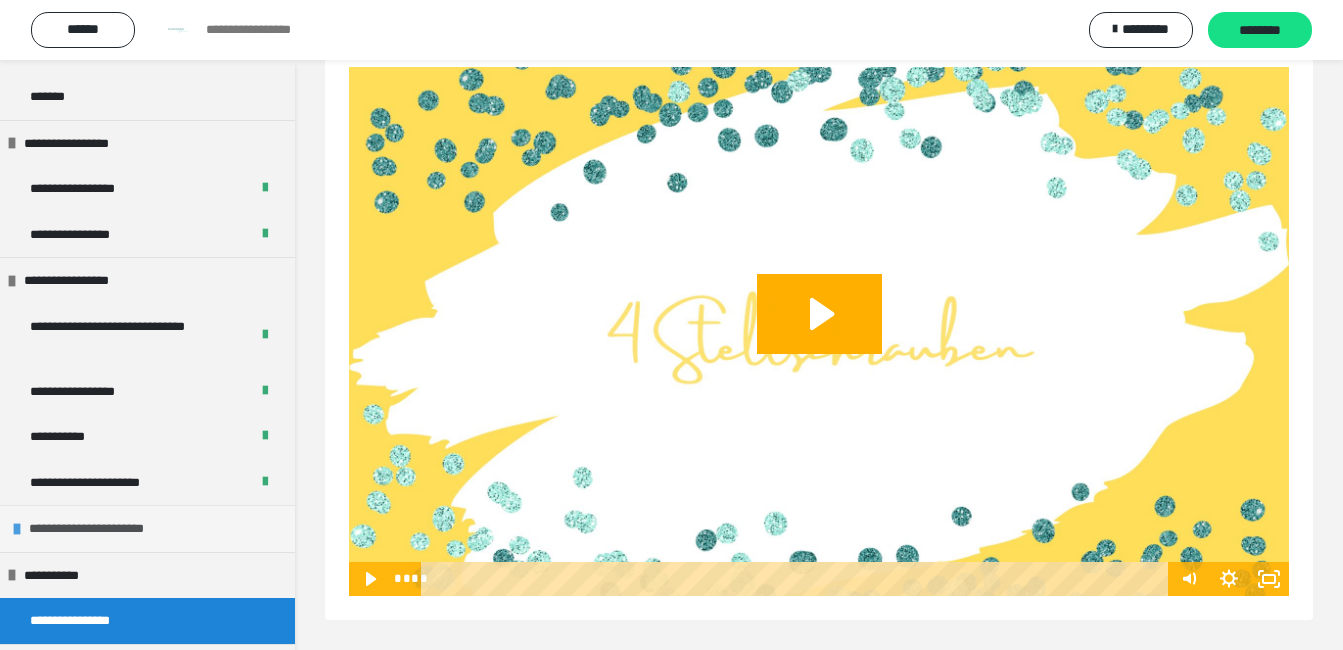 click on "**********" at bounding box center [105, 529] 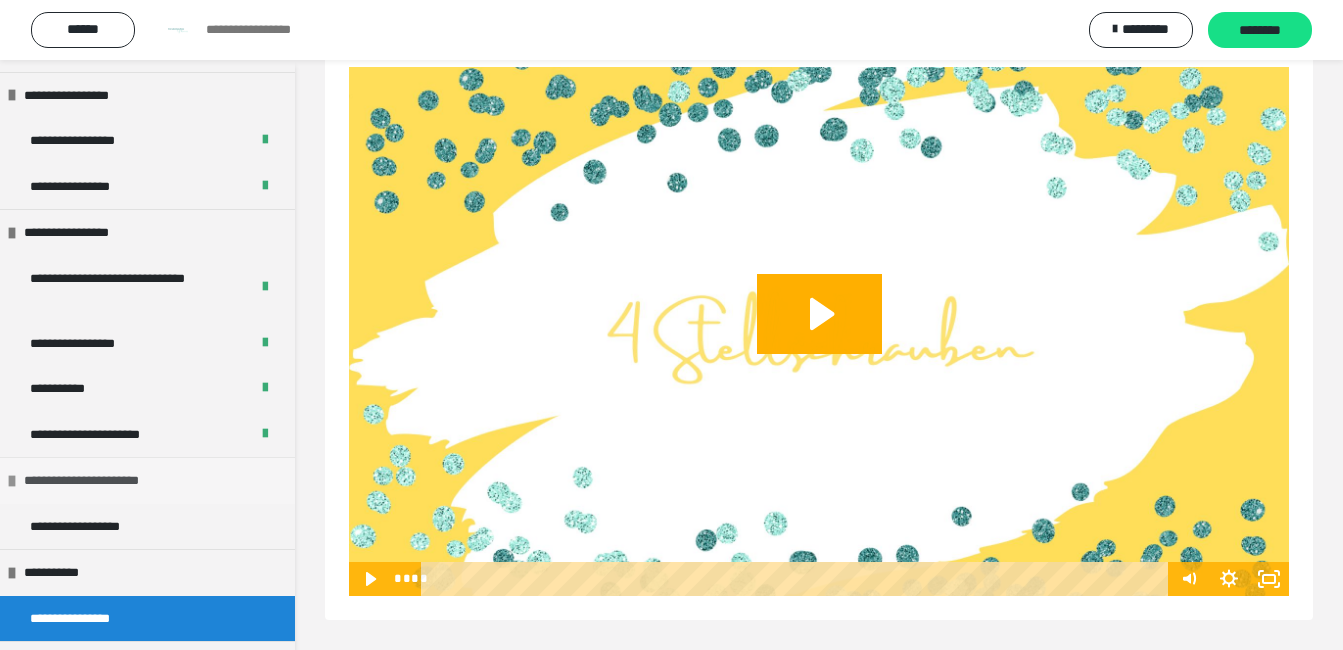 scroll, scrollTop: 607, scrollLeft: 0, axis: vertical 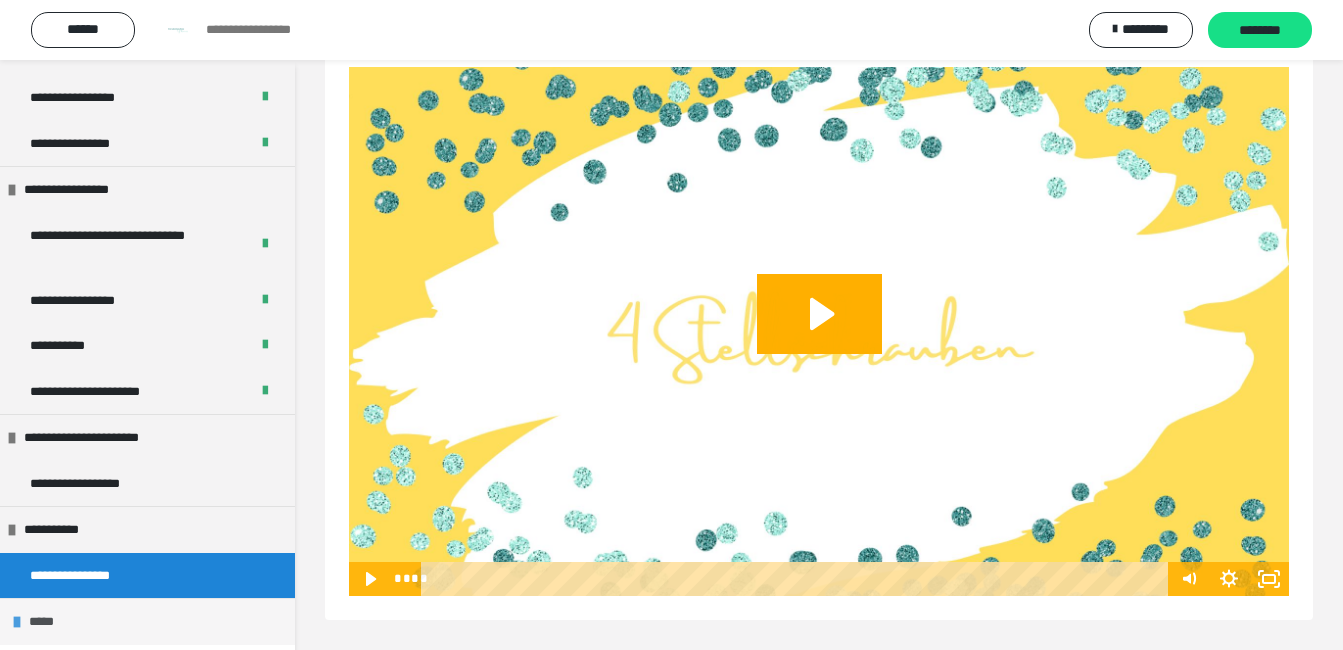 click on "*****" at bounding box center [147, 621] 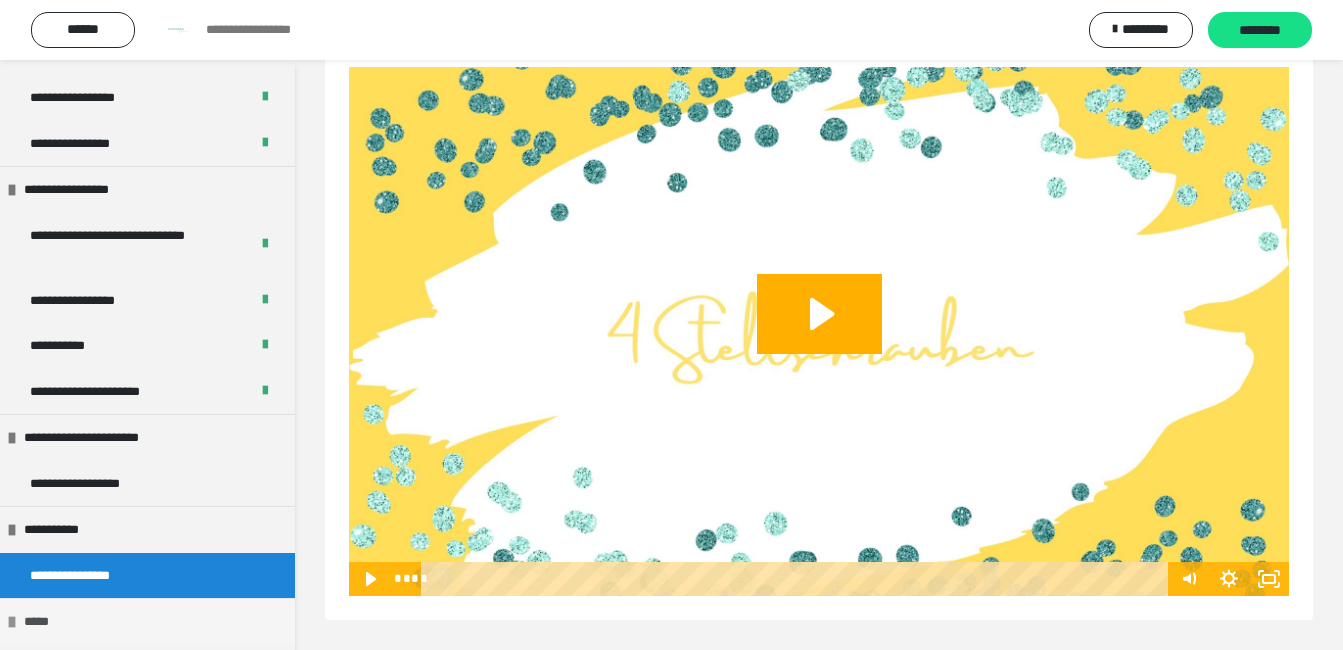click on "*****" at bounding box center (43, 622) 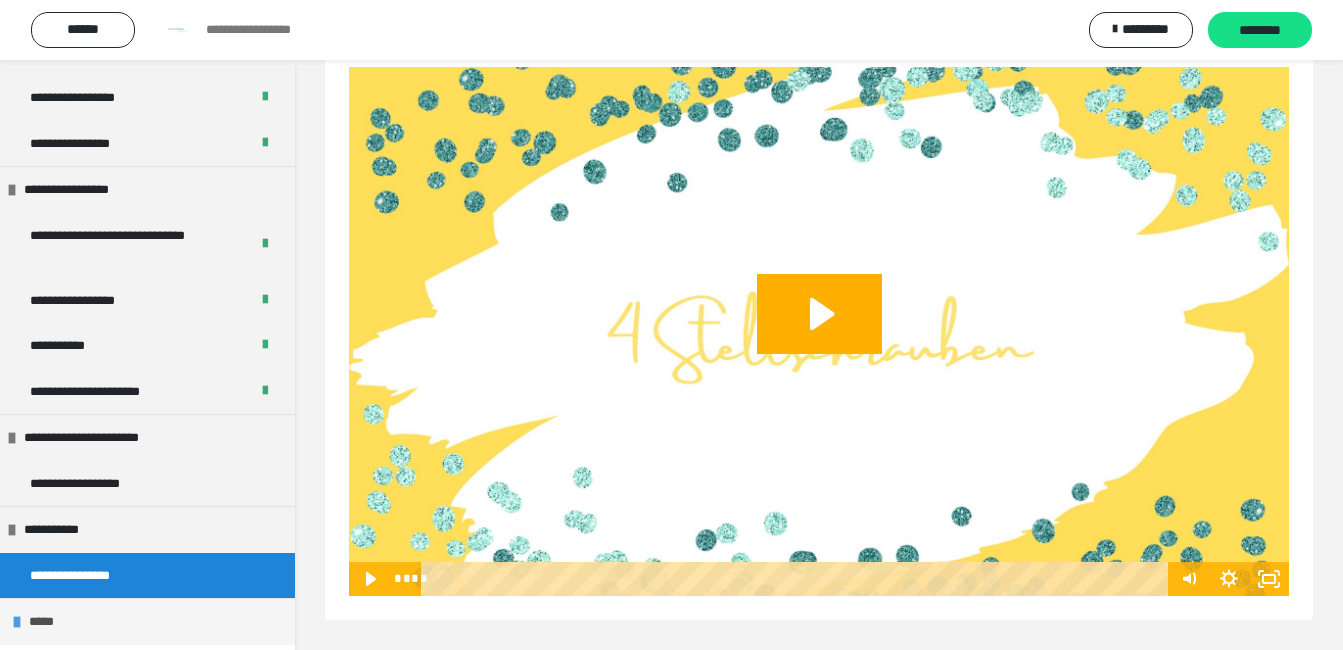 click on "*****" at bounding box center [48, 622] 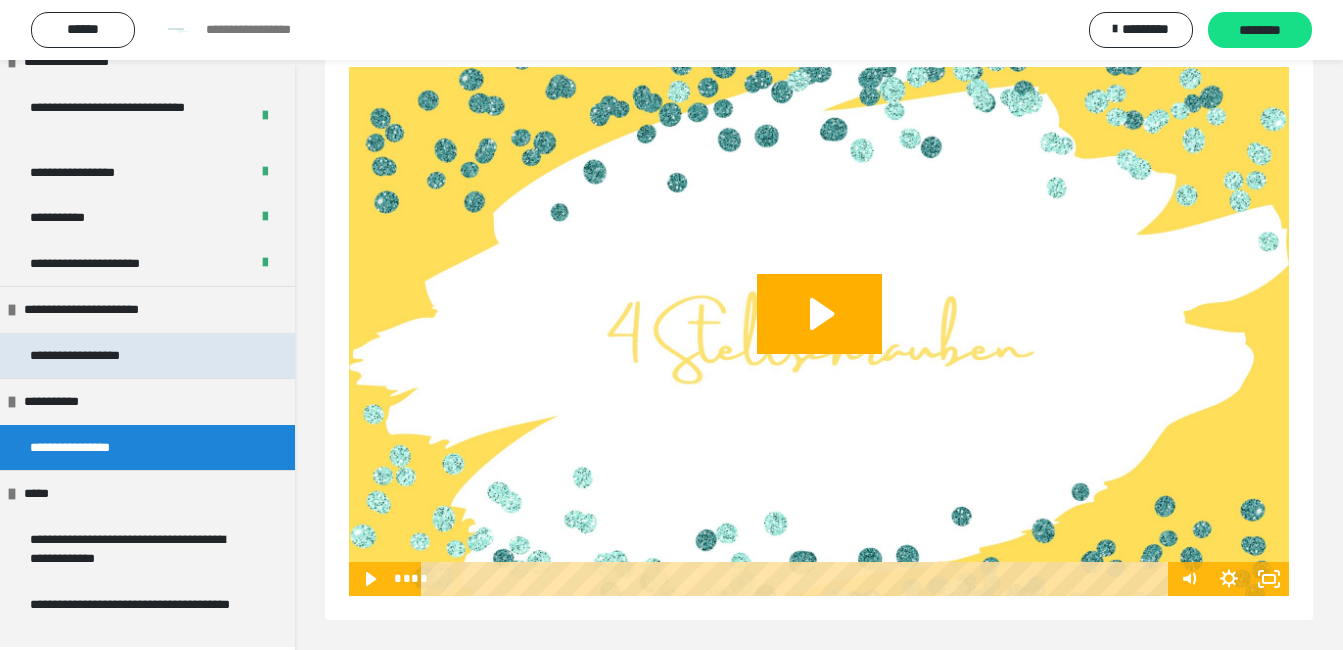 scroll, scrollTop: 737, scrollLeft: 0, axis: vertical 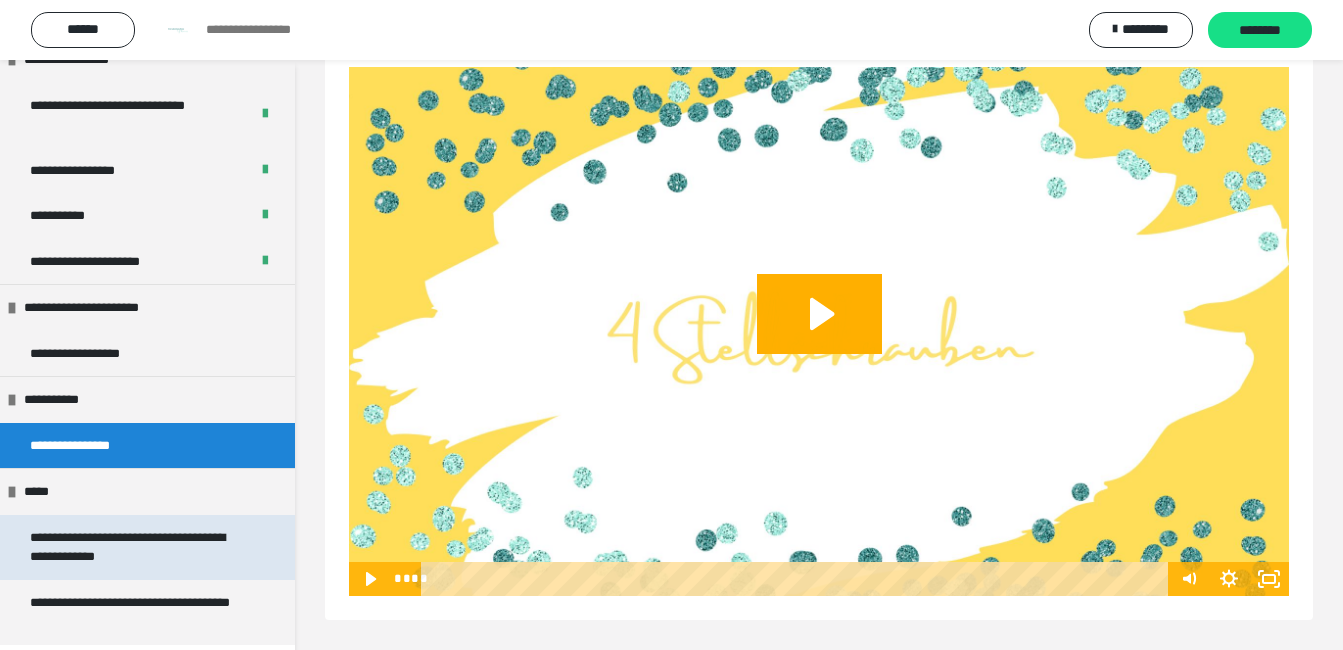 click on "**********" at bounding box center (132, 547) 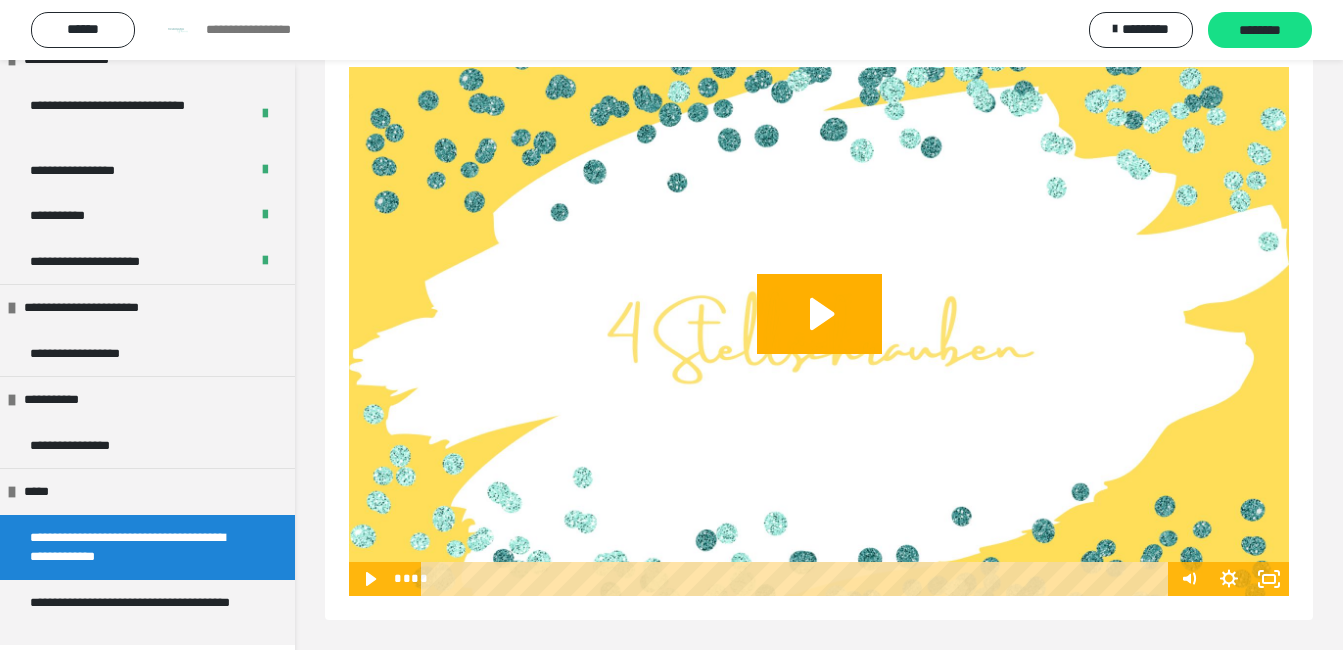 scroll, scrollTop: 60, scrollLeft: 0, axis: vertical 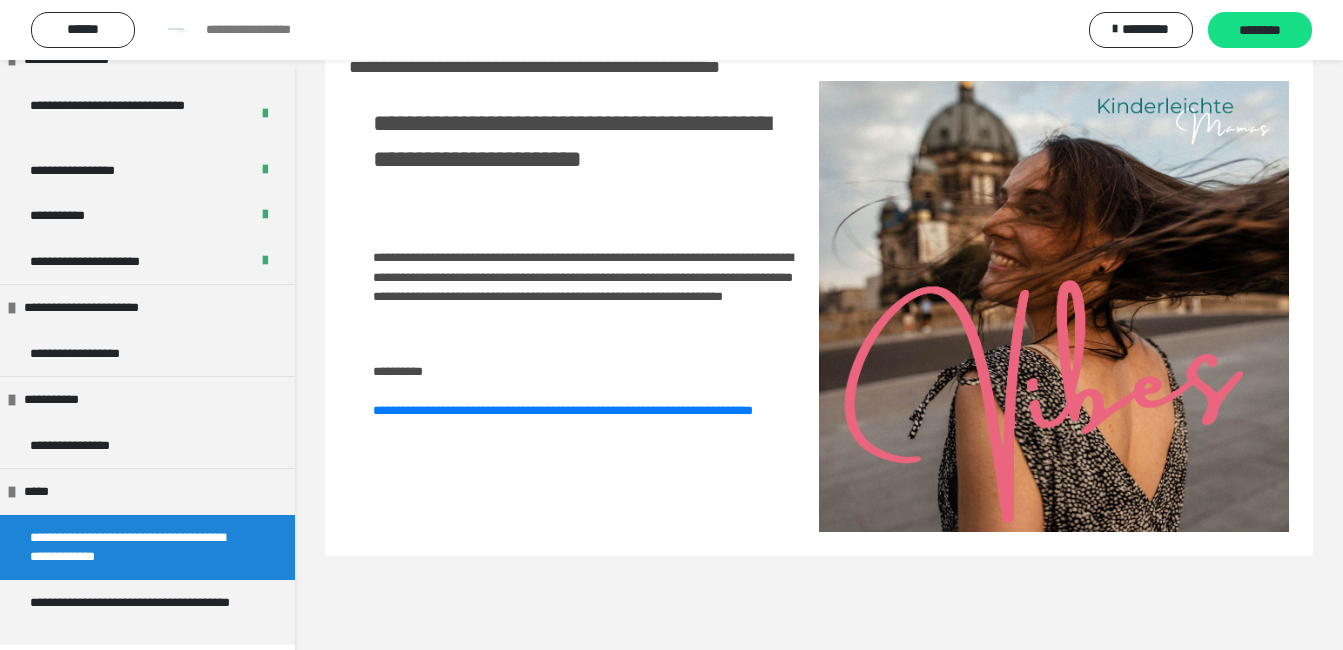 click on "**********" at bounding box center [584, 272] 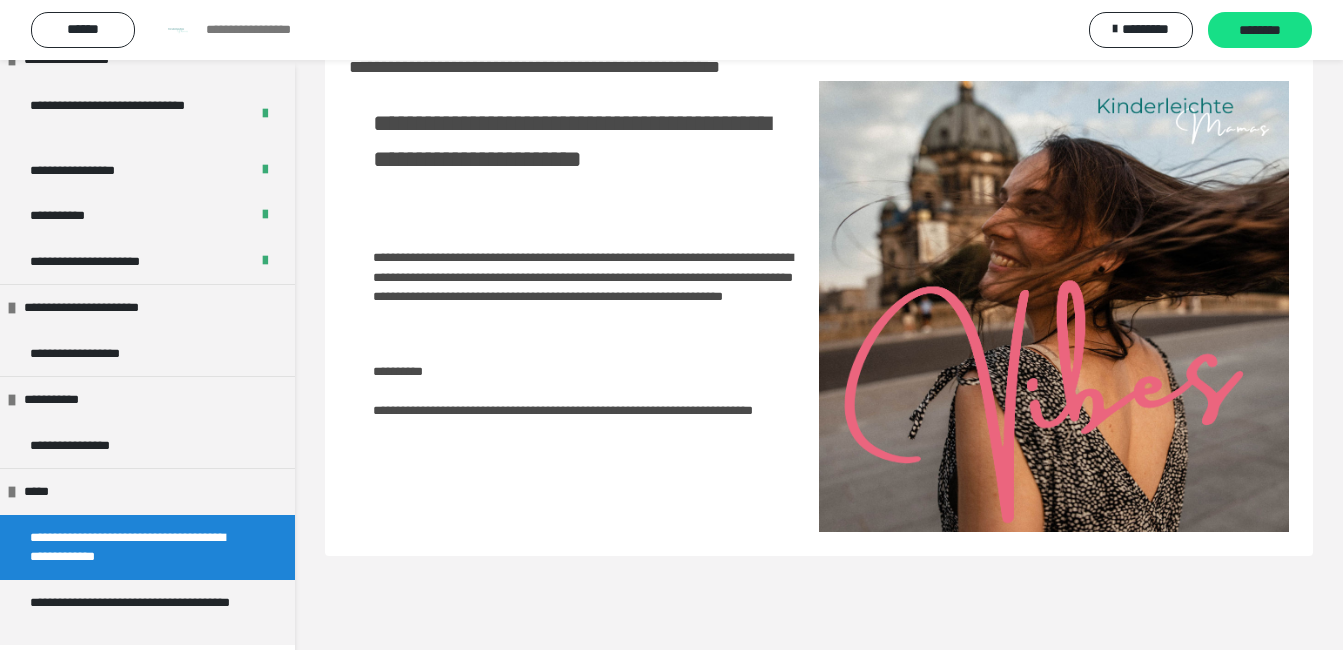 click on "**********" at bounding box center [563, 410] 